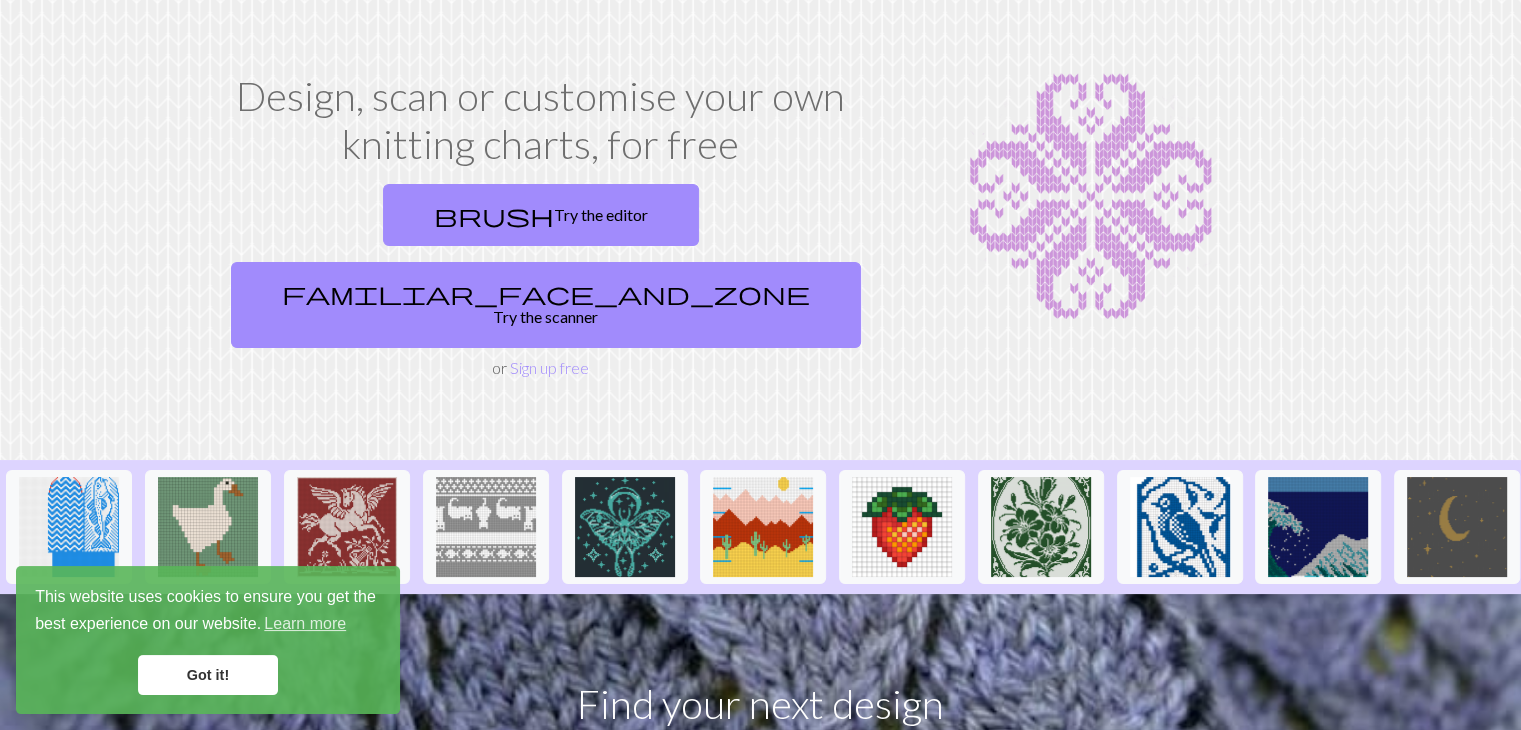 scroll, scrollTop: 100, scrollLeft: 0, axis: vertical 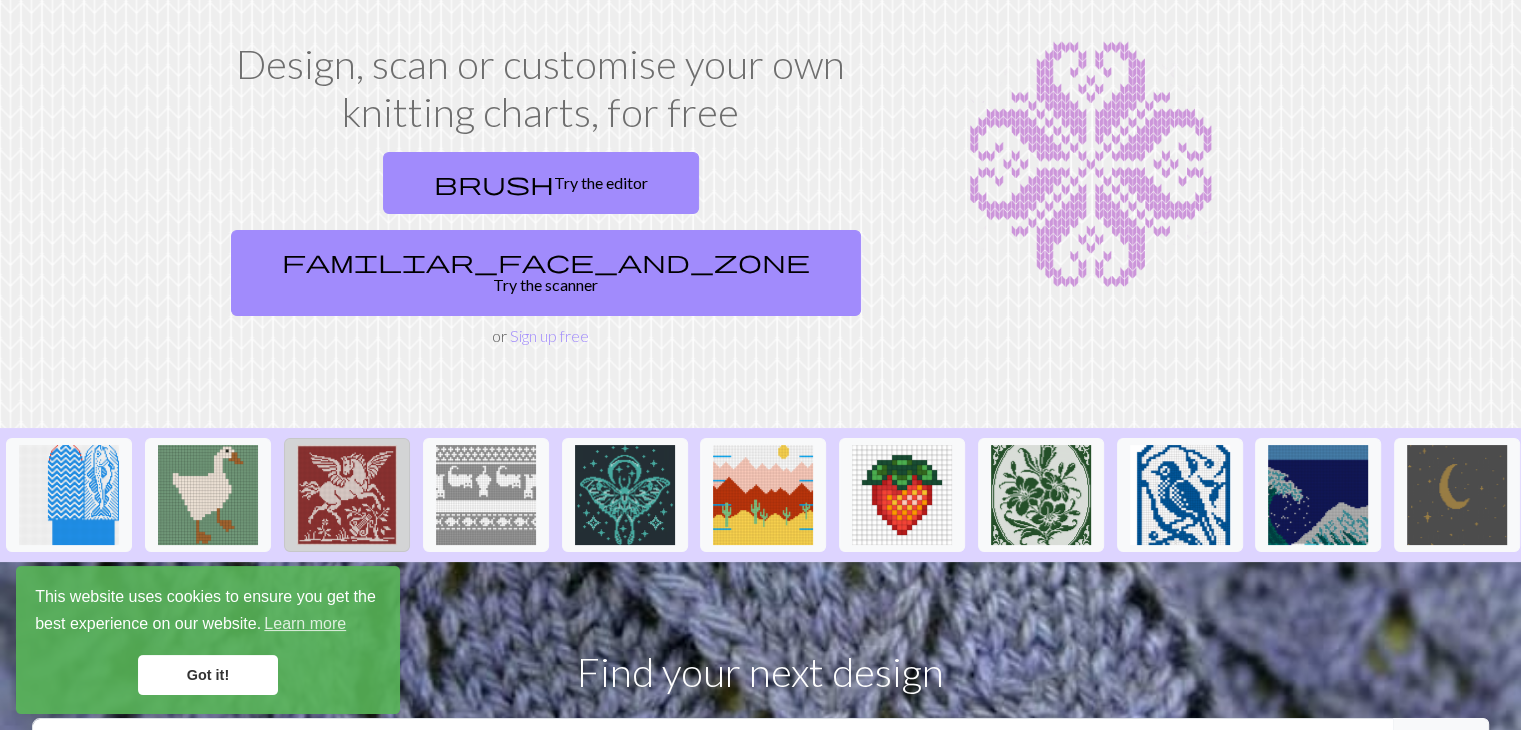 click at bounding box center (347, 495) 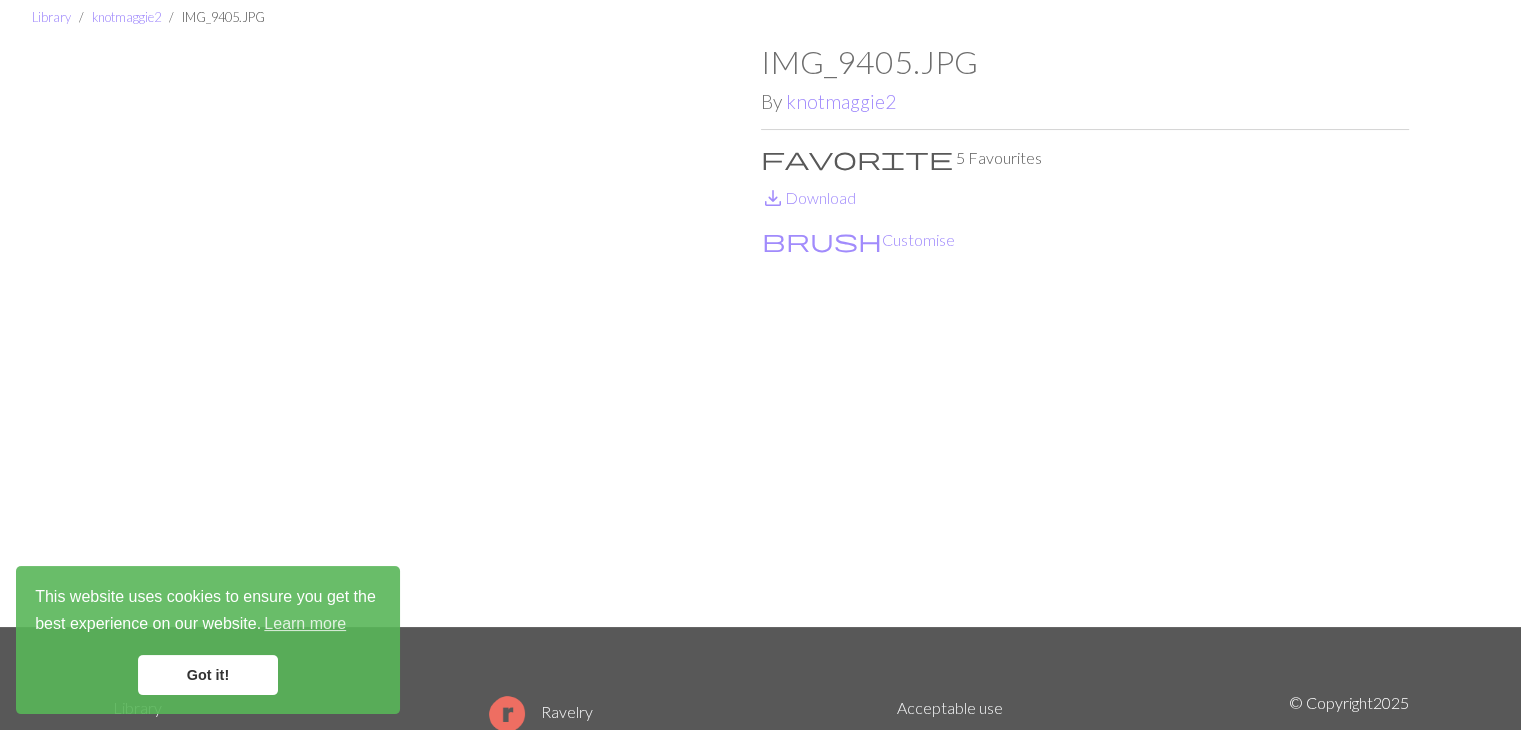 scroll, scrollTop: 0, scrollLeft: 0, axis: both 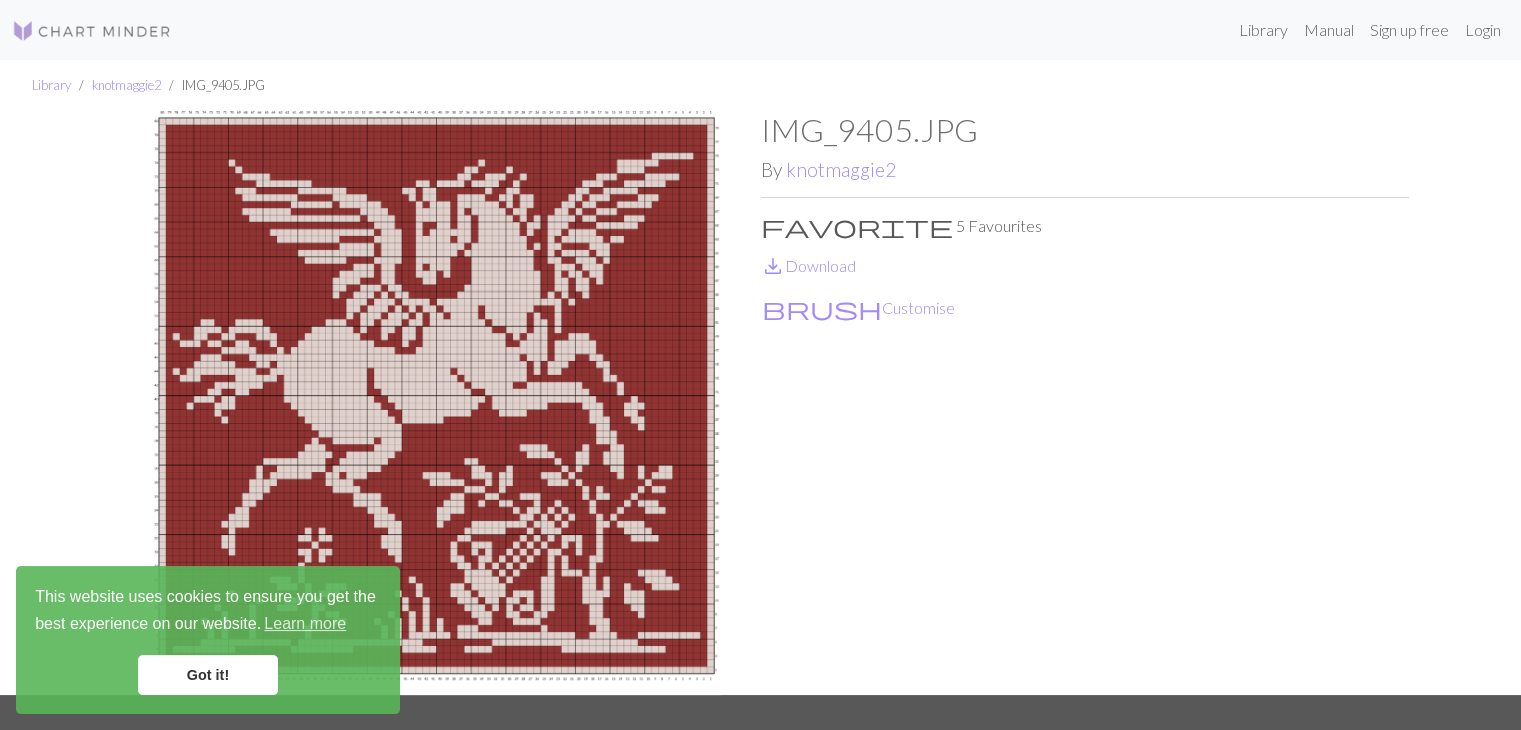 click on "Got it!" at bounding box center (208, 675) 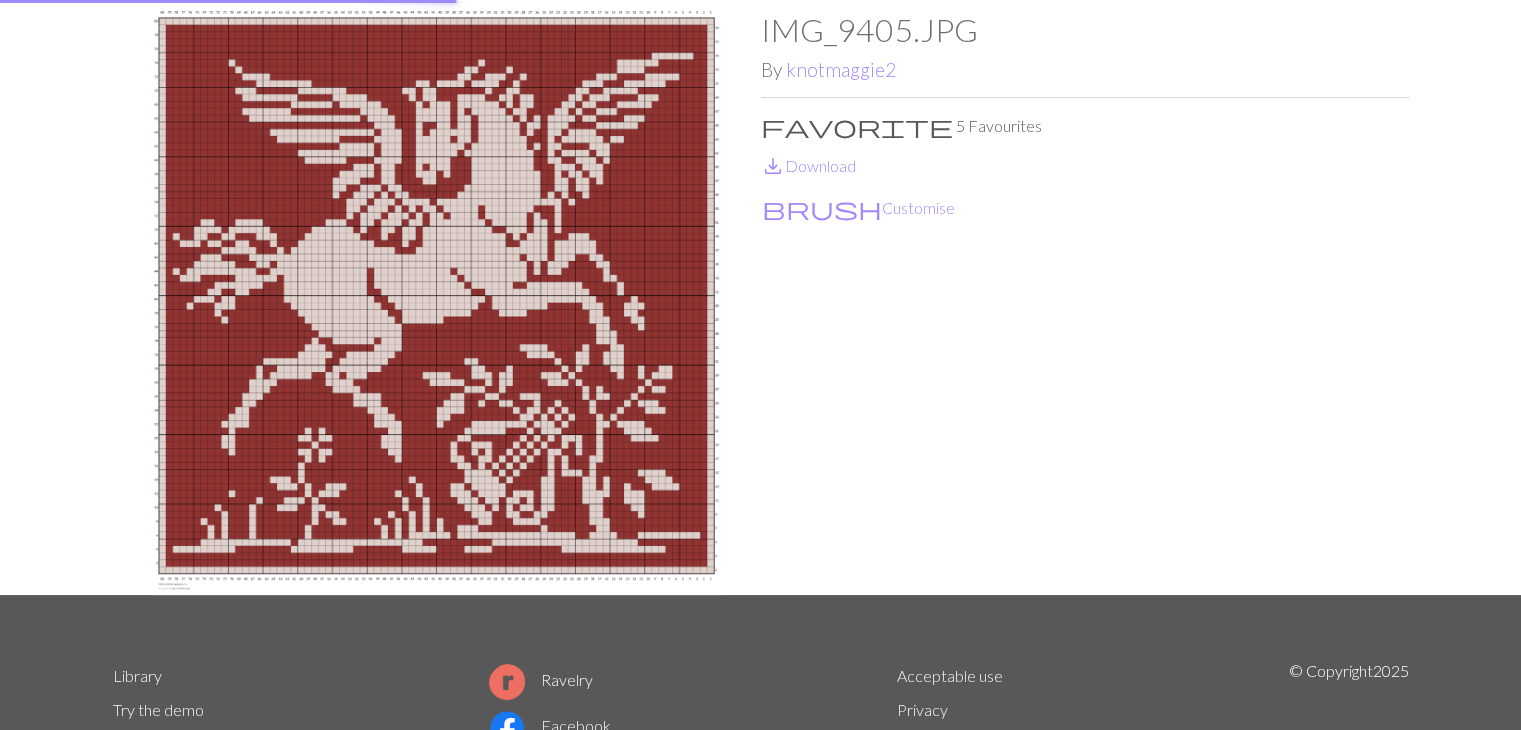 scroll, scrollTop: 0, scrollLeft: 0, axis: both 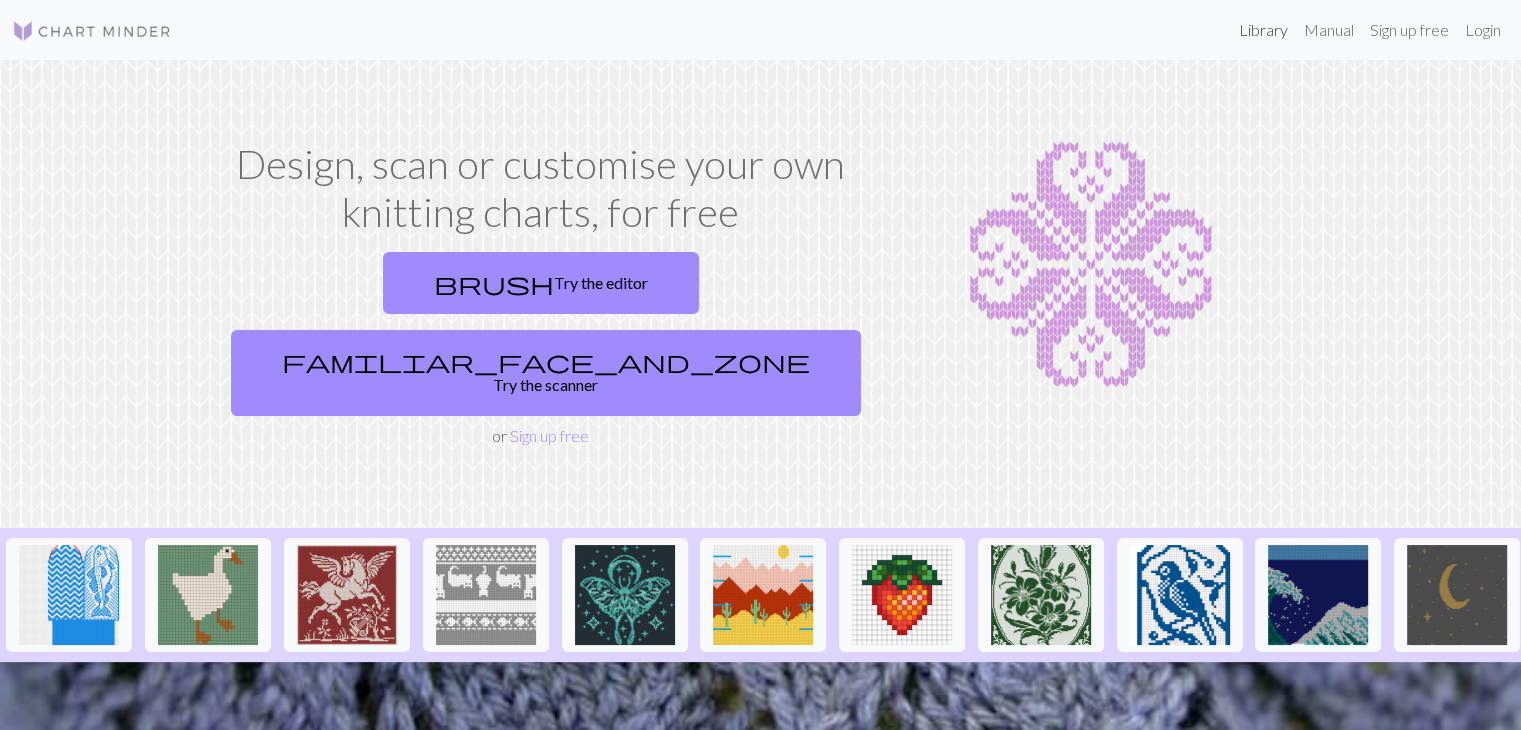 click on "Library" at bounding box center (1263, 30) 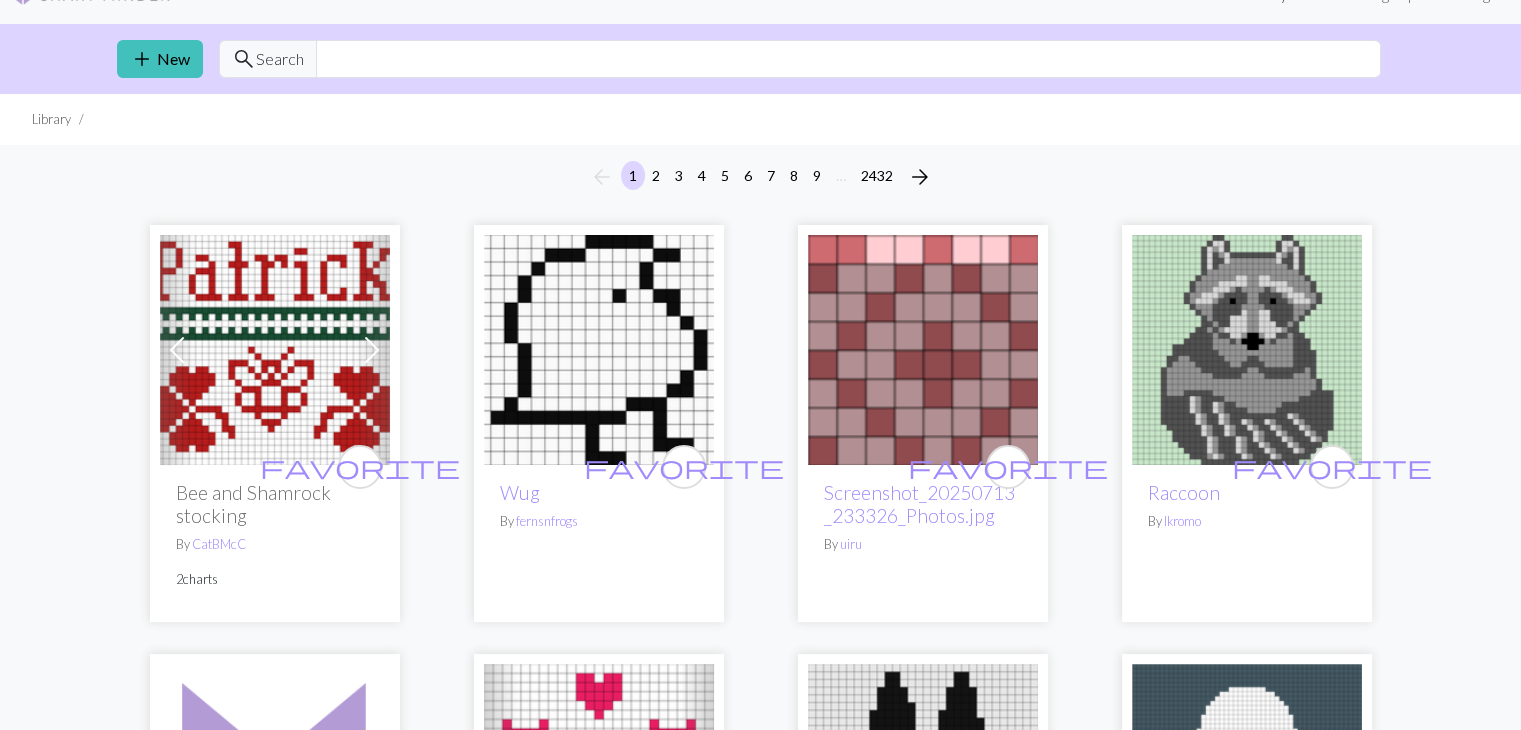 scroll, scrollTop: 0, scrollLeft: 0, axis: both 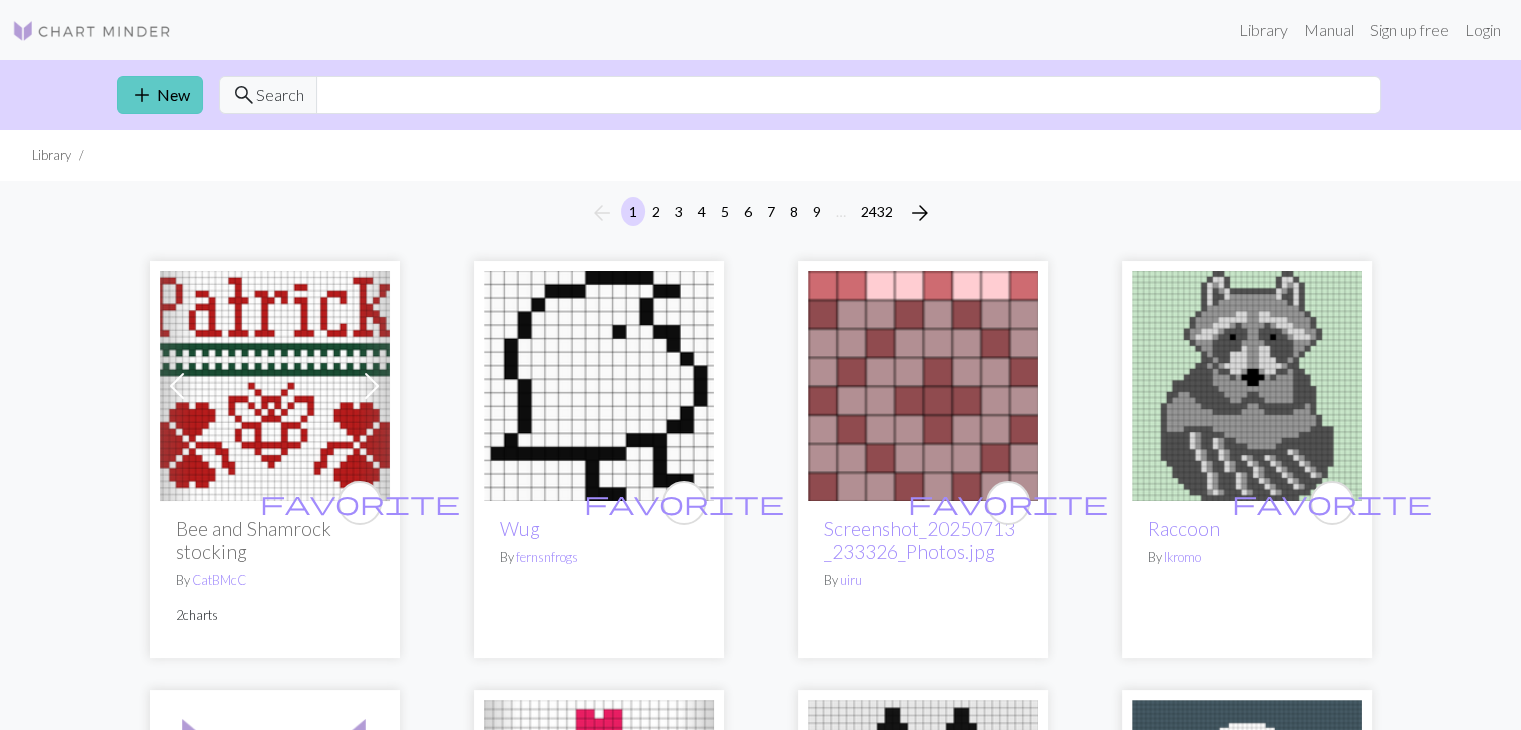 click on "add   New" at bounding box center [160, 95] 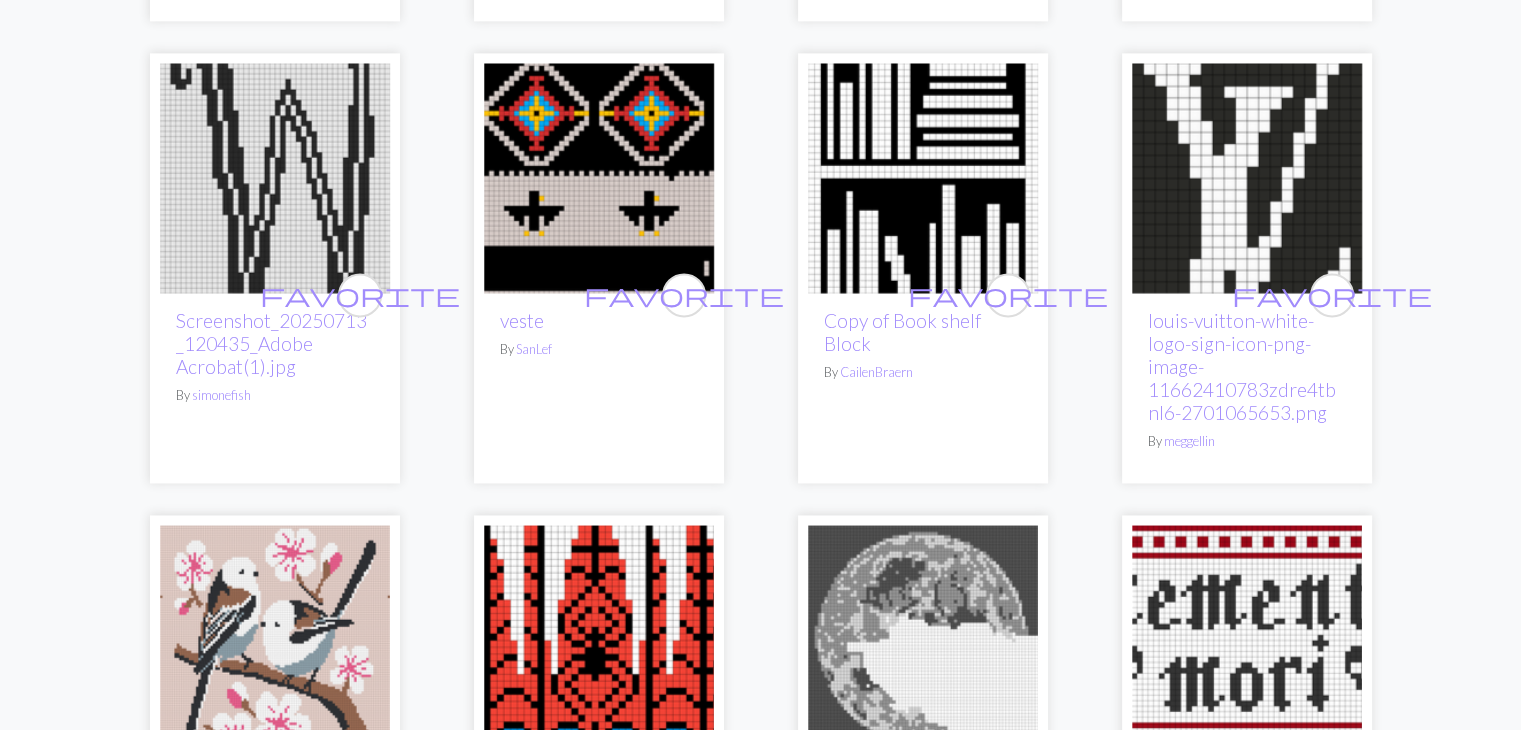 scroll, scrollTop: 3000, scrollLeft: 0, axis: vertical 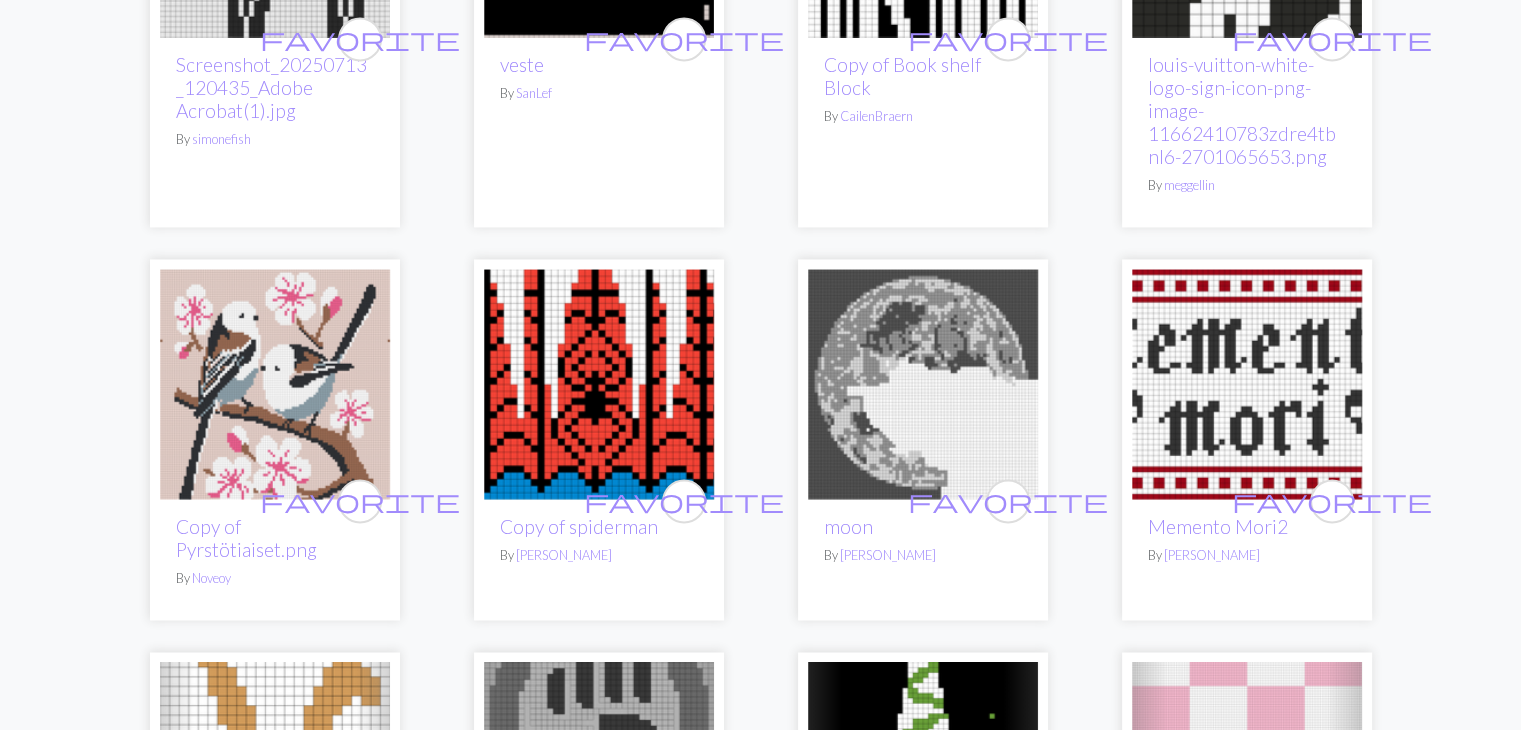 click at bounding box center [275, 384] 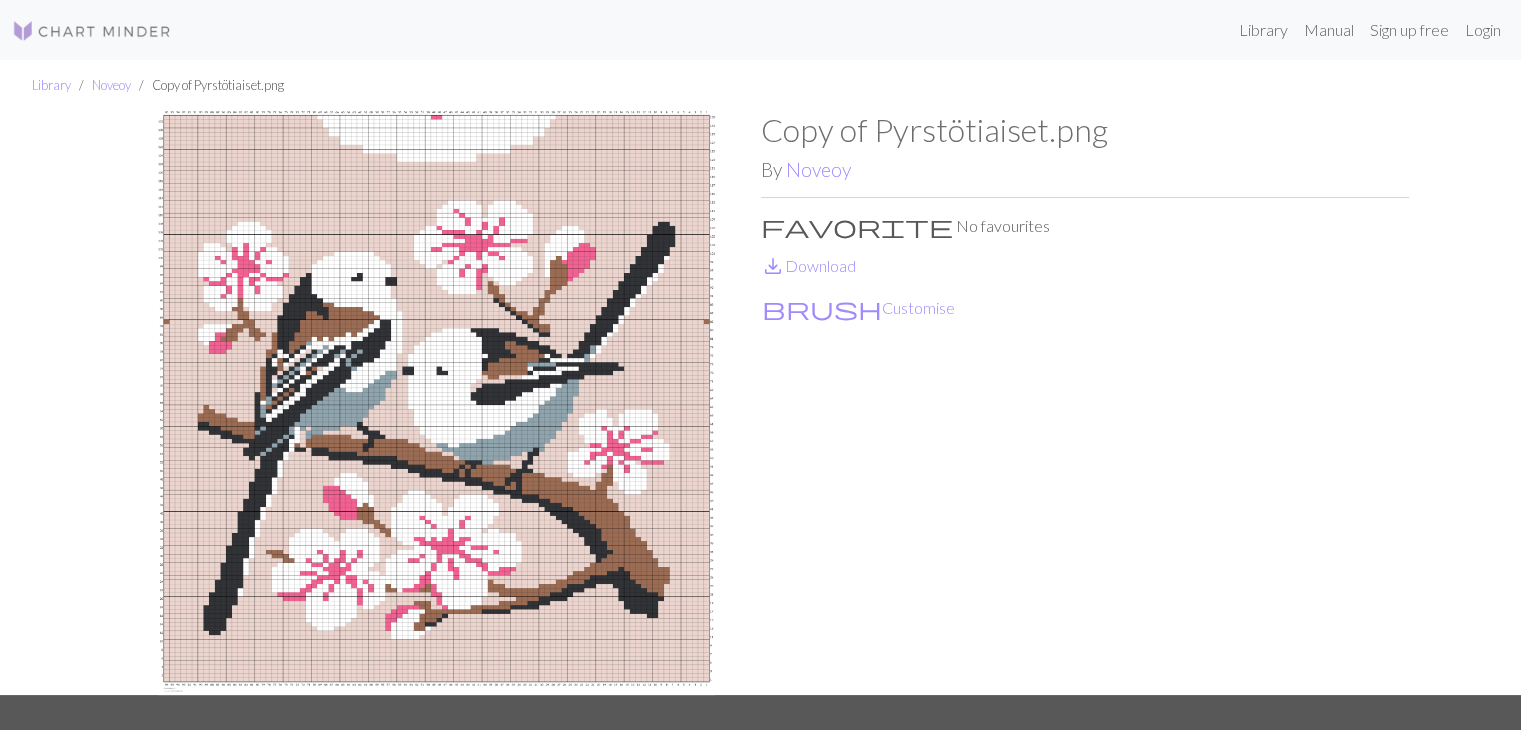 scroll, scrollTop: 0, scrollLeft: 0, axis: both 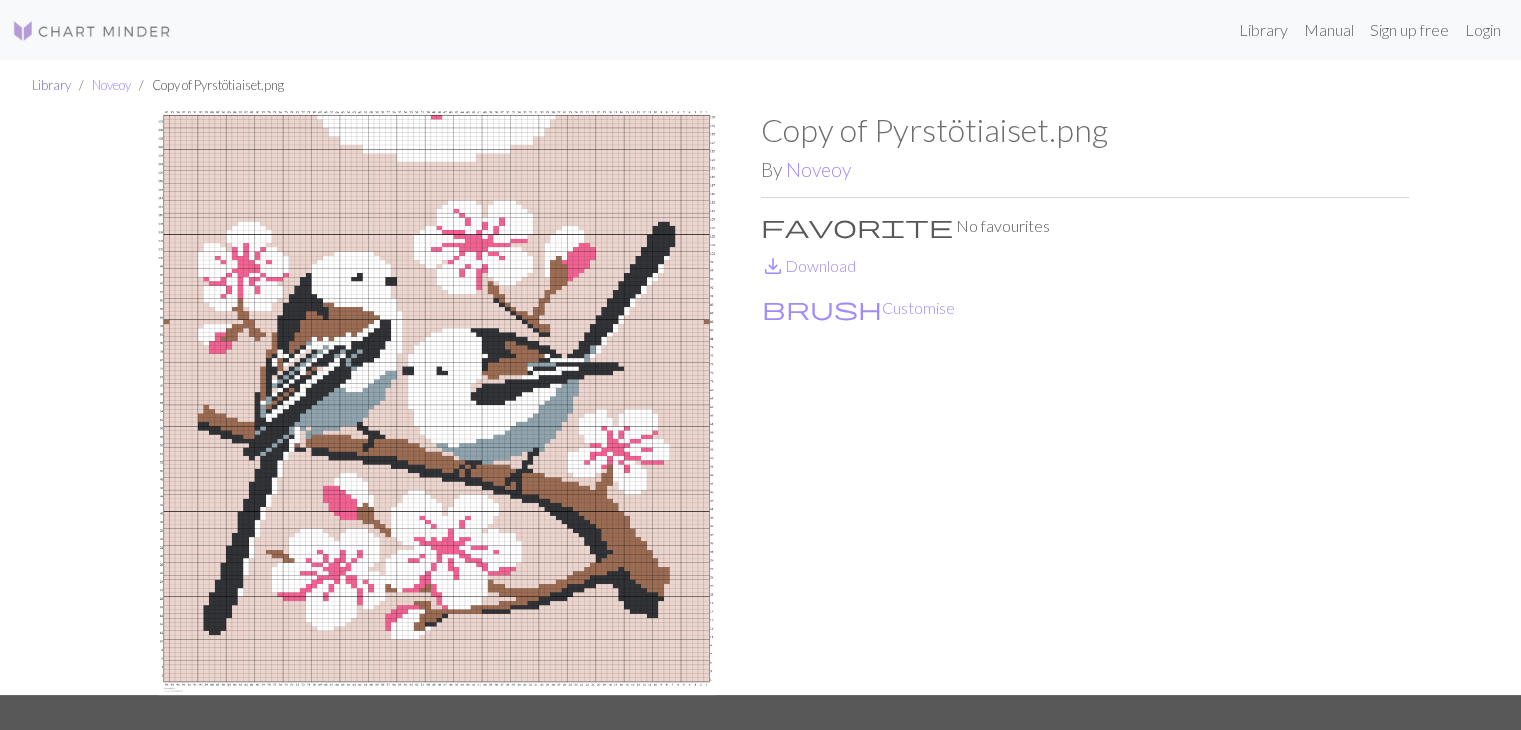 click on "Library" at bounding box center [51, 85] 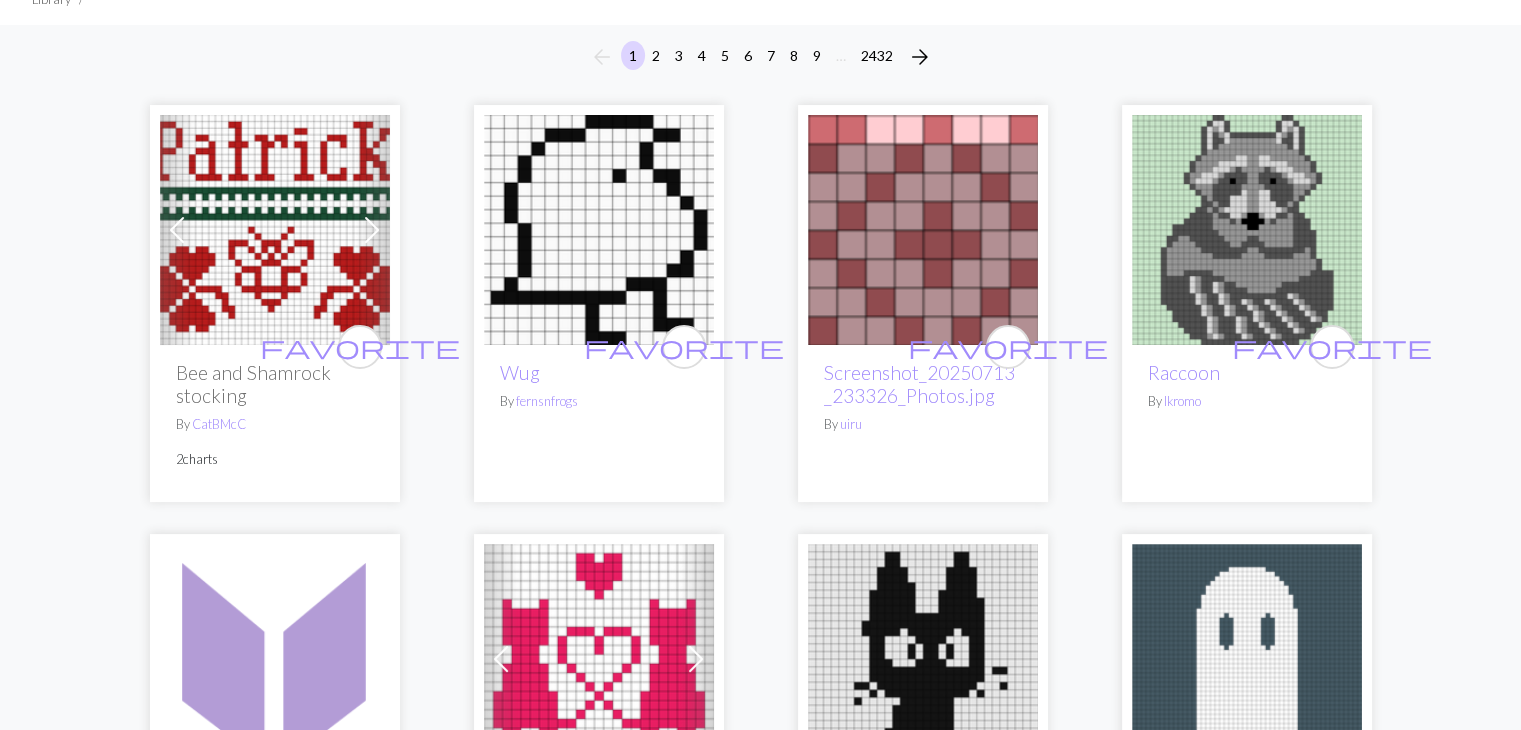 scroll, scrollTop: 0, scrollLeft: 0, axis: both 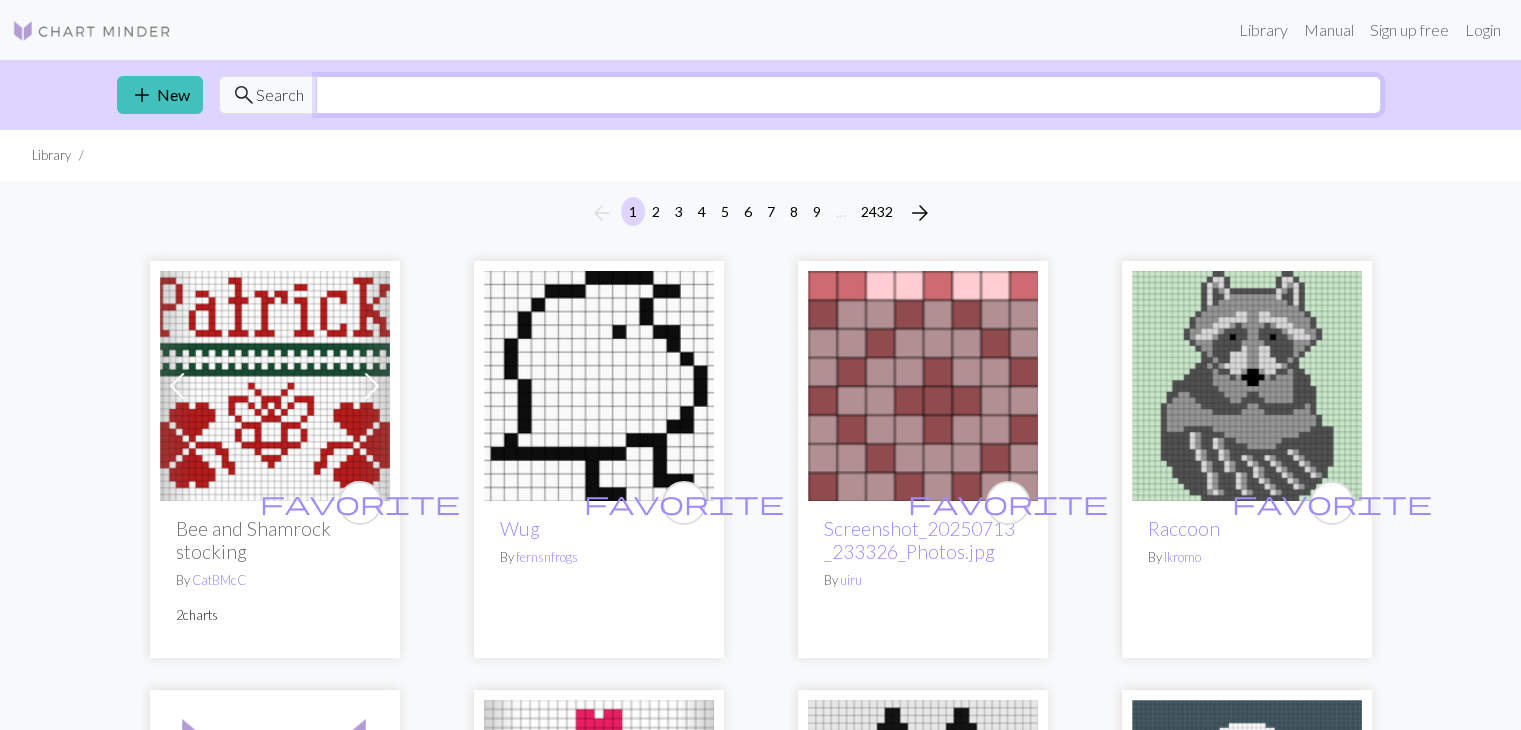 click at bounding box center (848, 95) 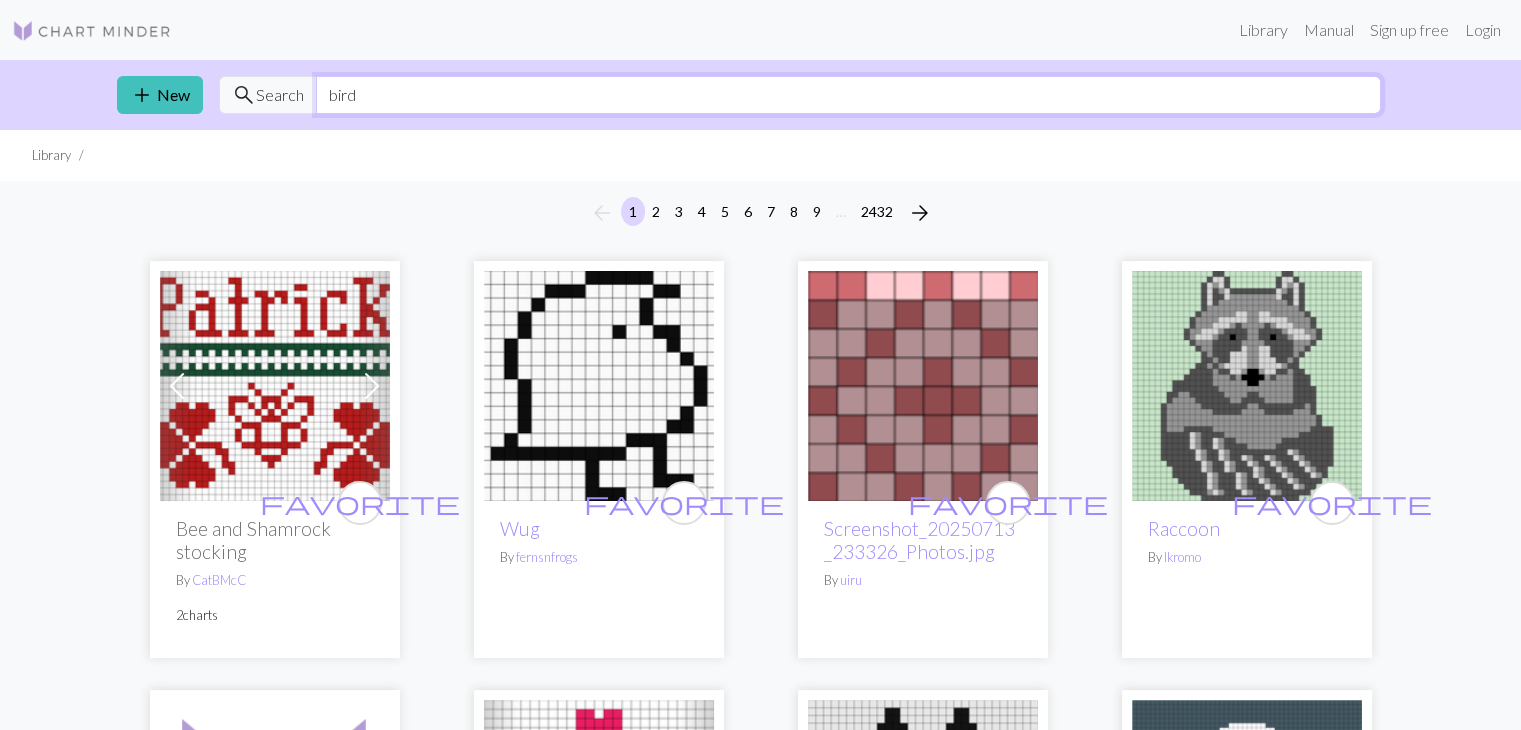 type on "bird" 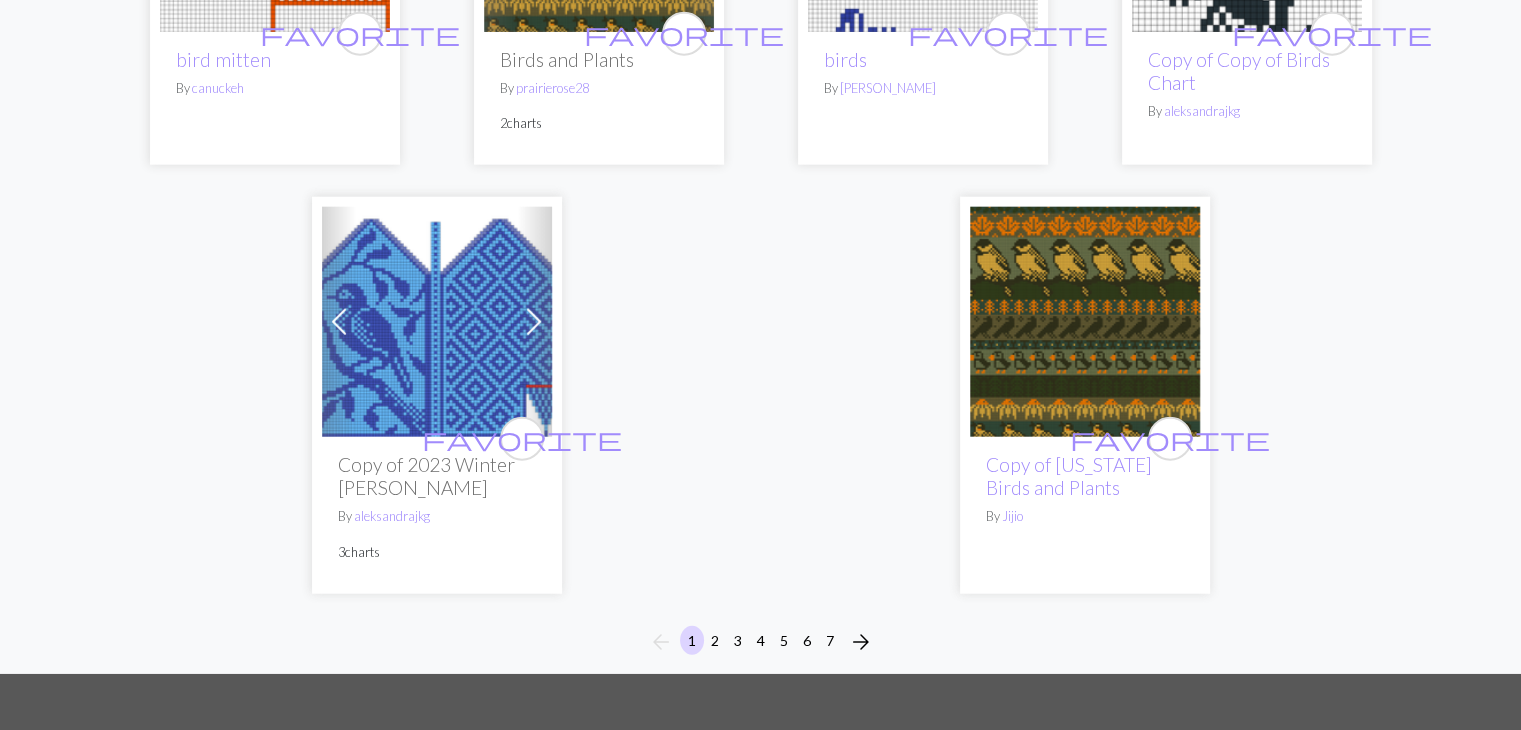 scroll, scrollTop: 4588, scrollLeft: 0, axis: vertical 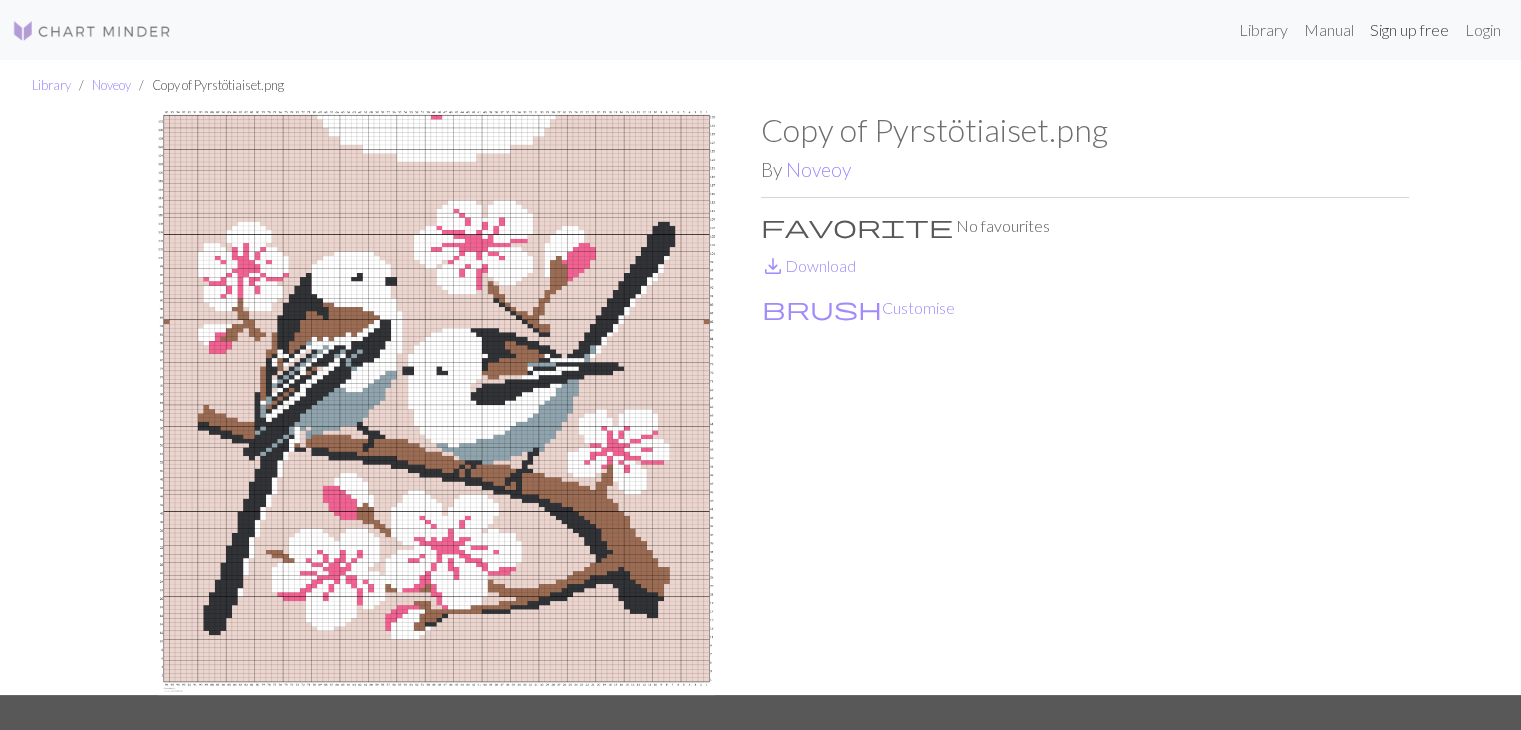 click on "Sign up free" at bounding box center (1409, 30) 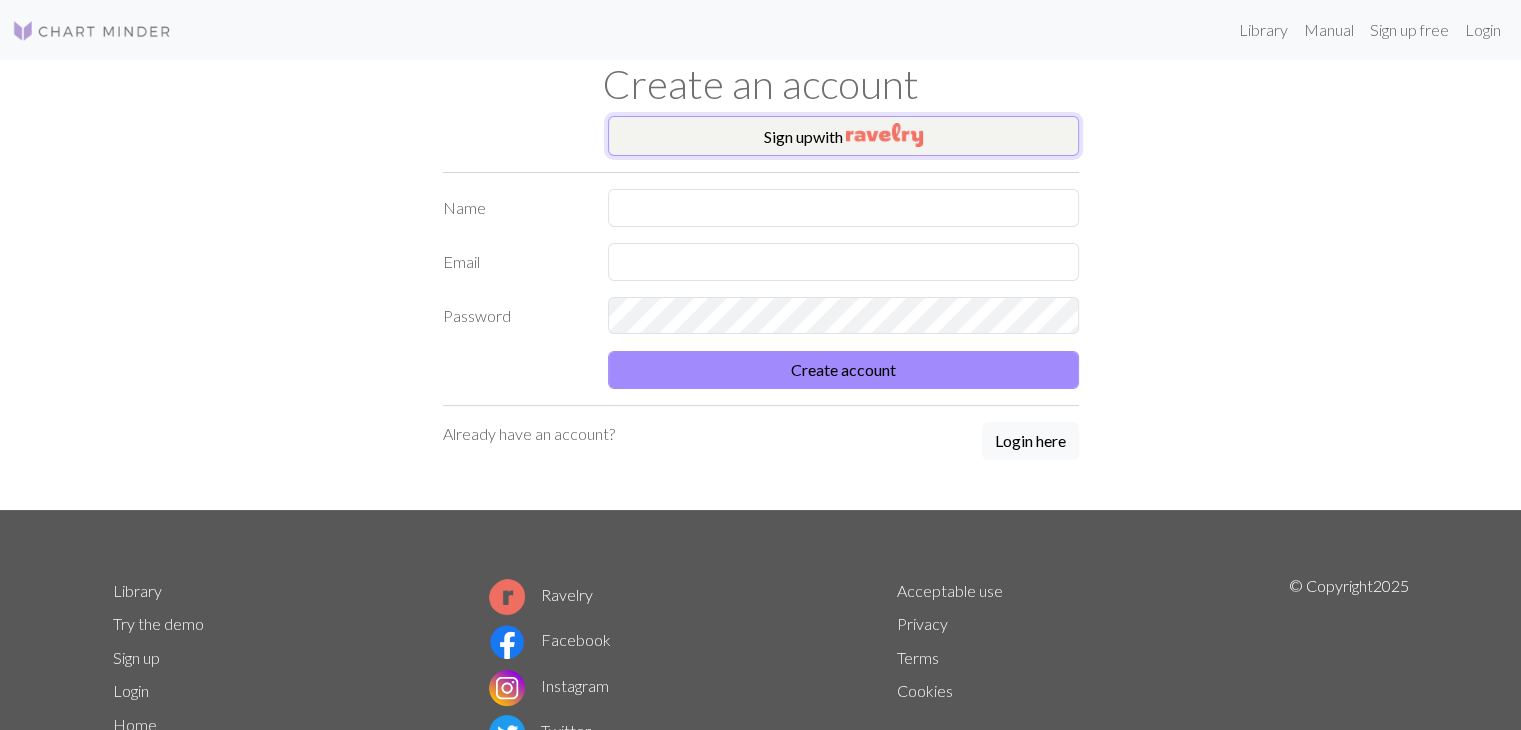 click on "Sign up  with" at bounding box center [843, 136] 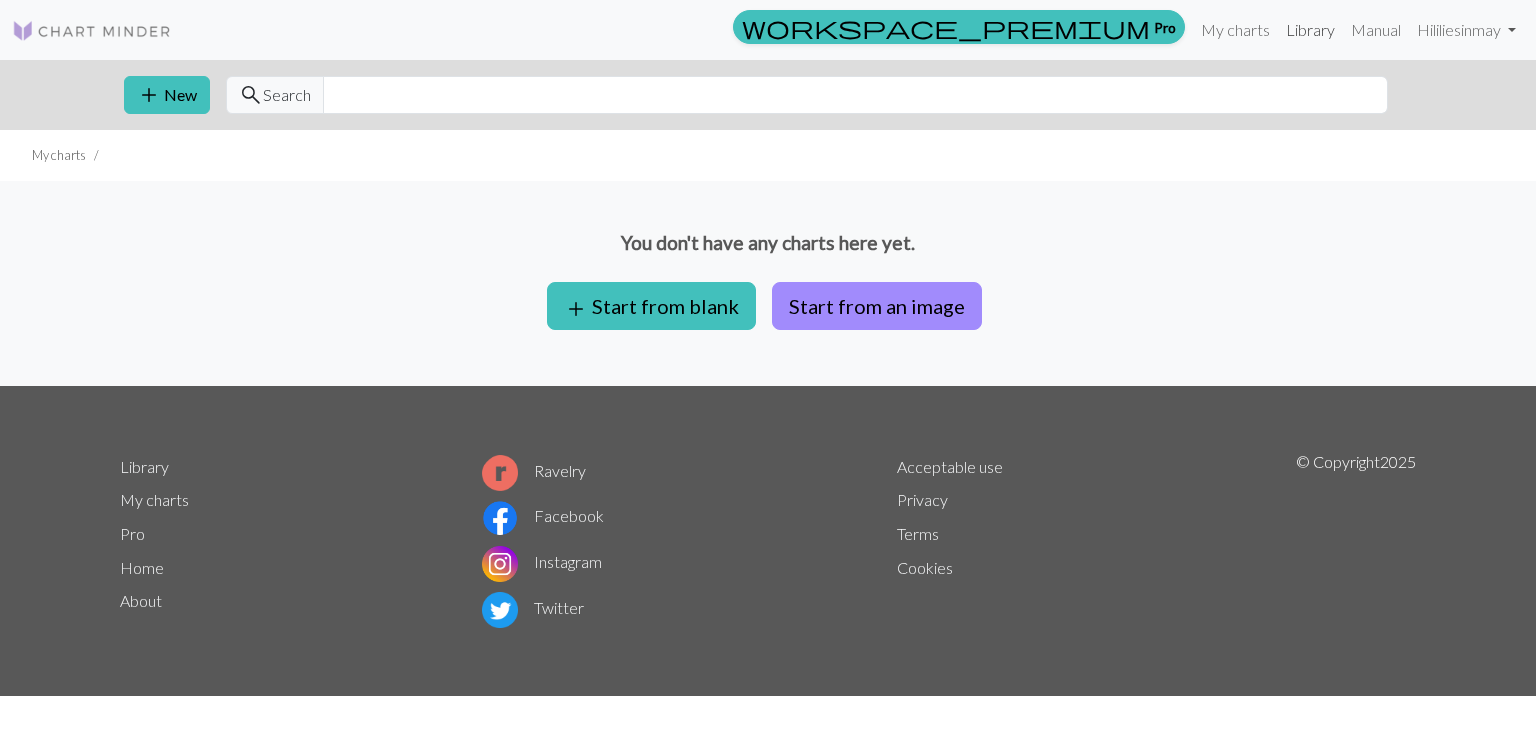 click on "Library" at bounding box center [1310, 30] 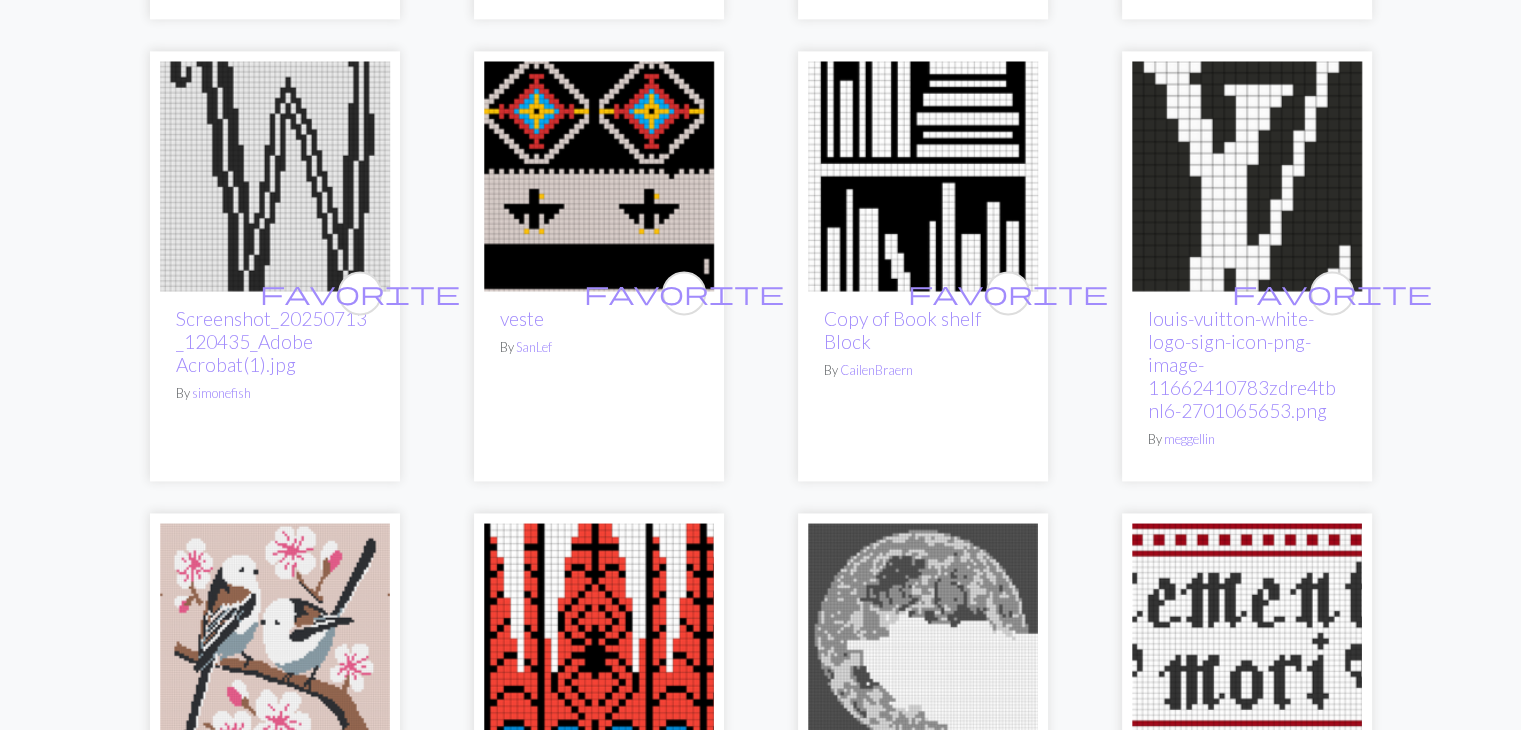 scroll, scrollTop: 3100, scrollLeft: 0, axis: vertical 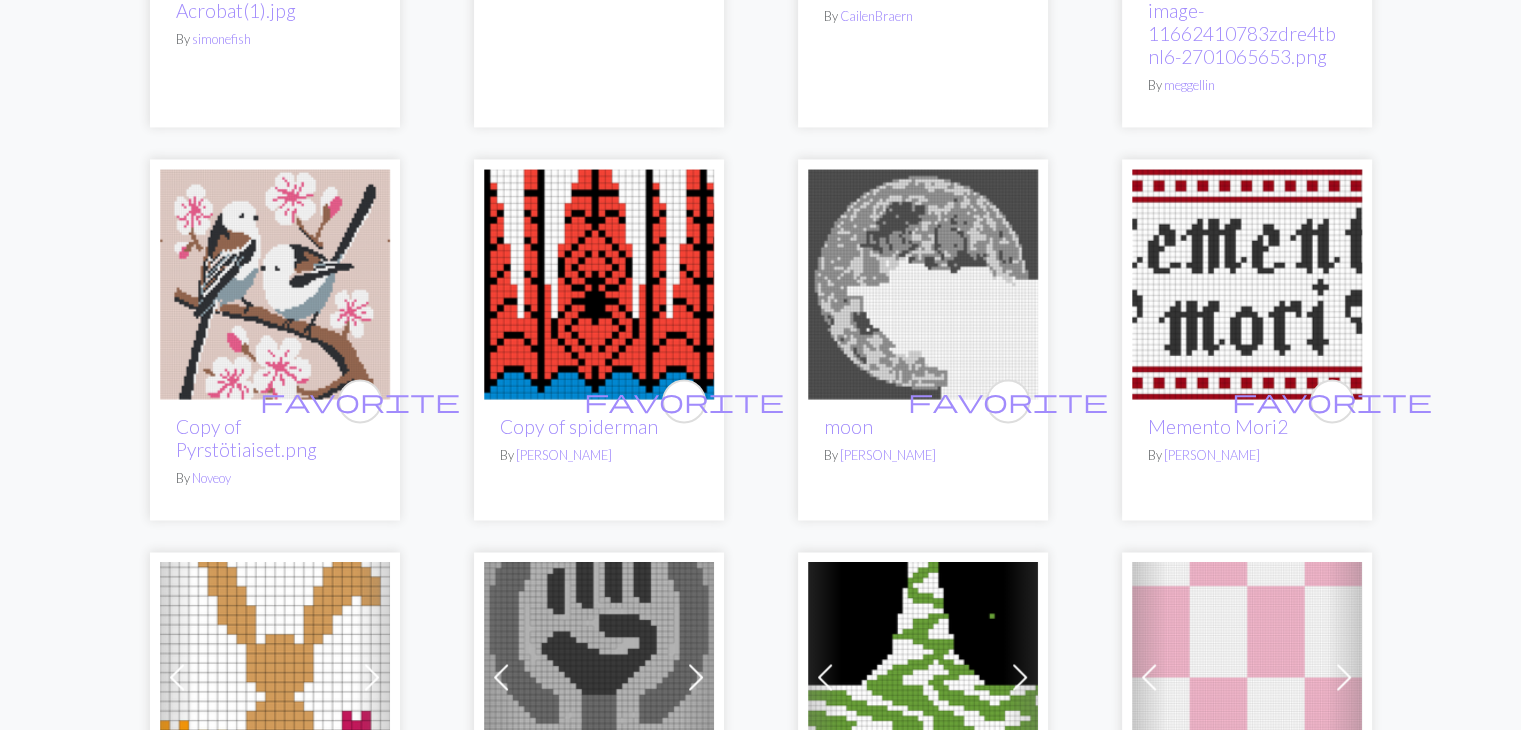 click at bounding box center (275, 284) 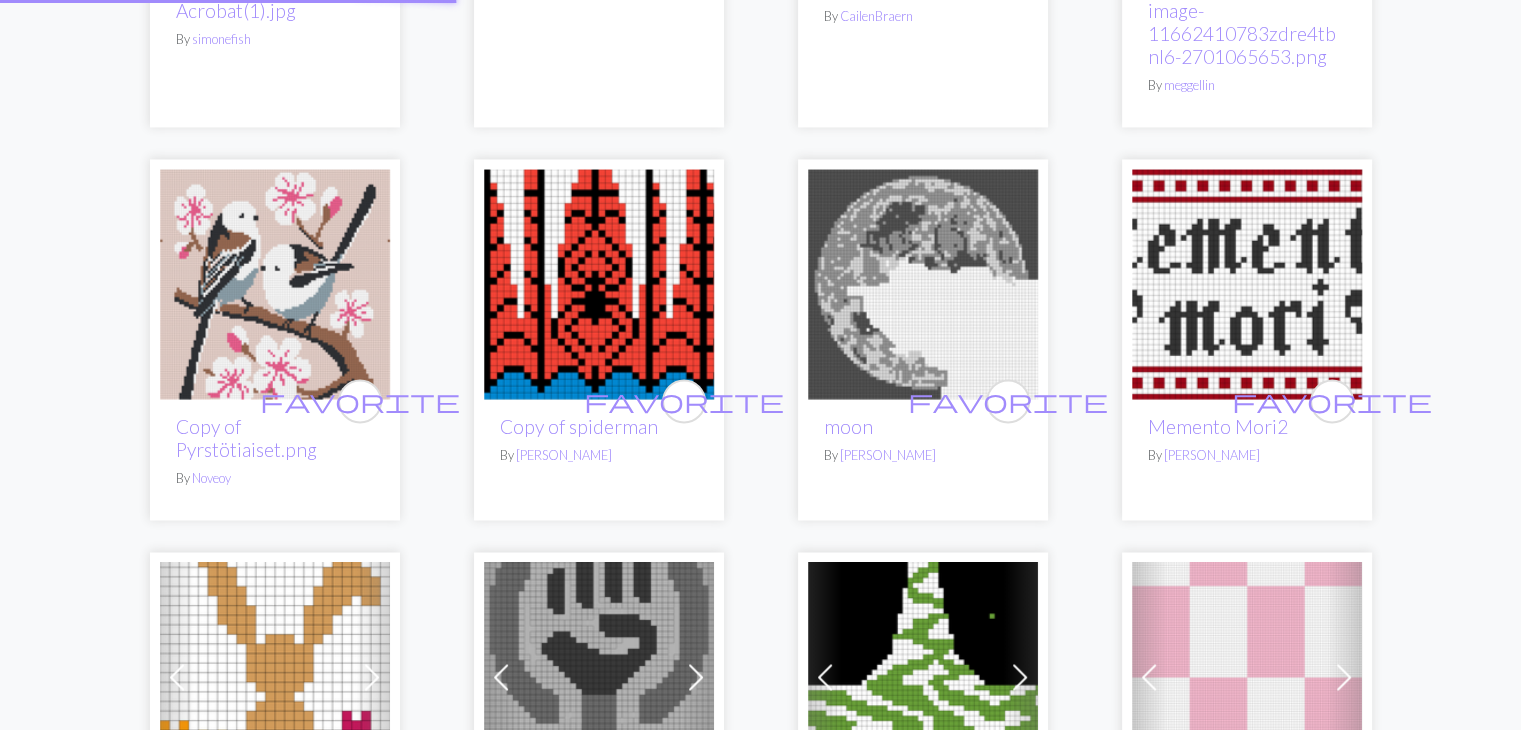 scroll, scrollTop: 0, scrollLeft: 0, axis: both 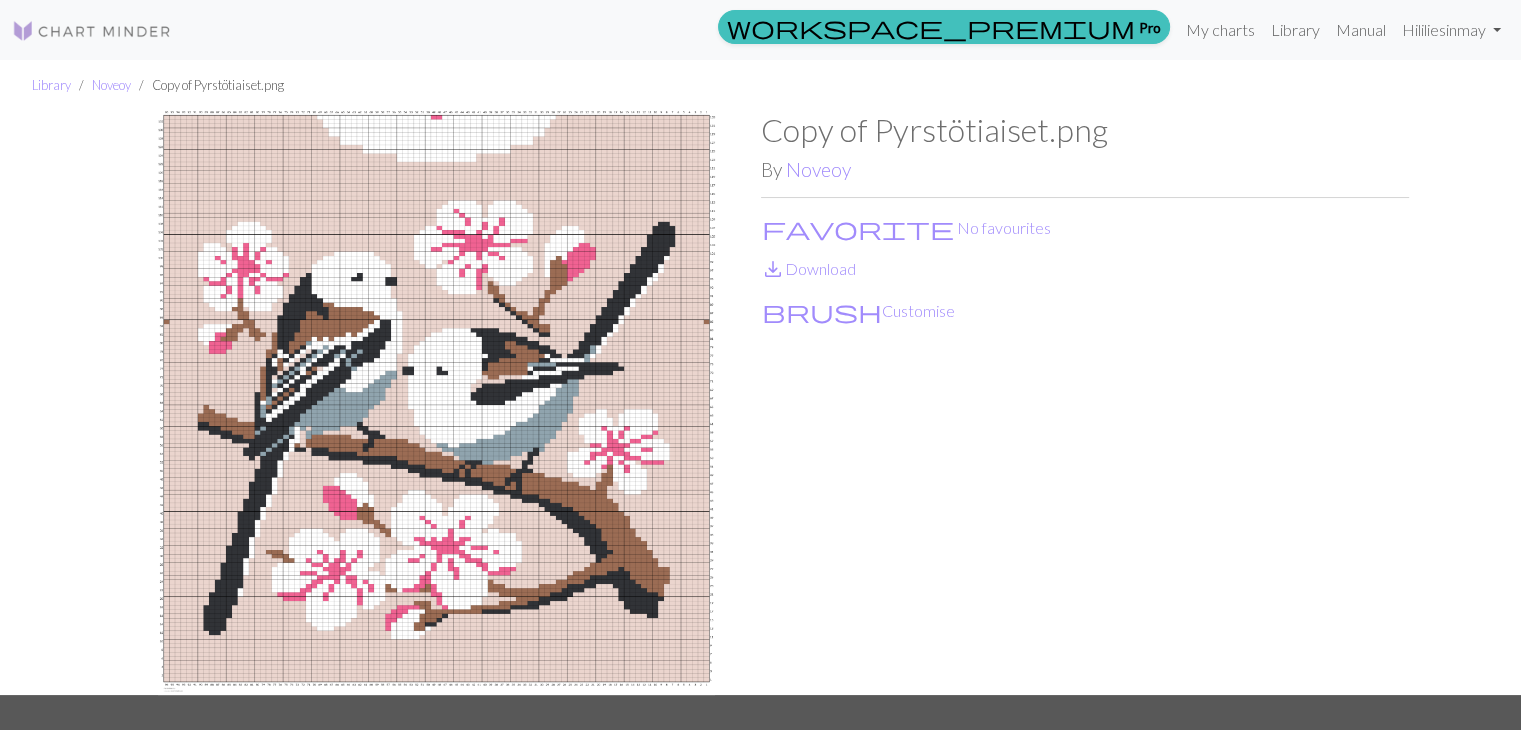 click at bounding box center (437, 403) 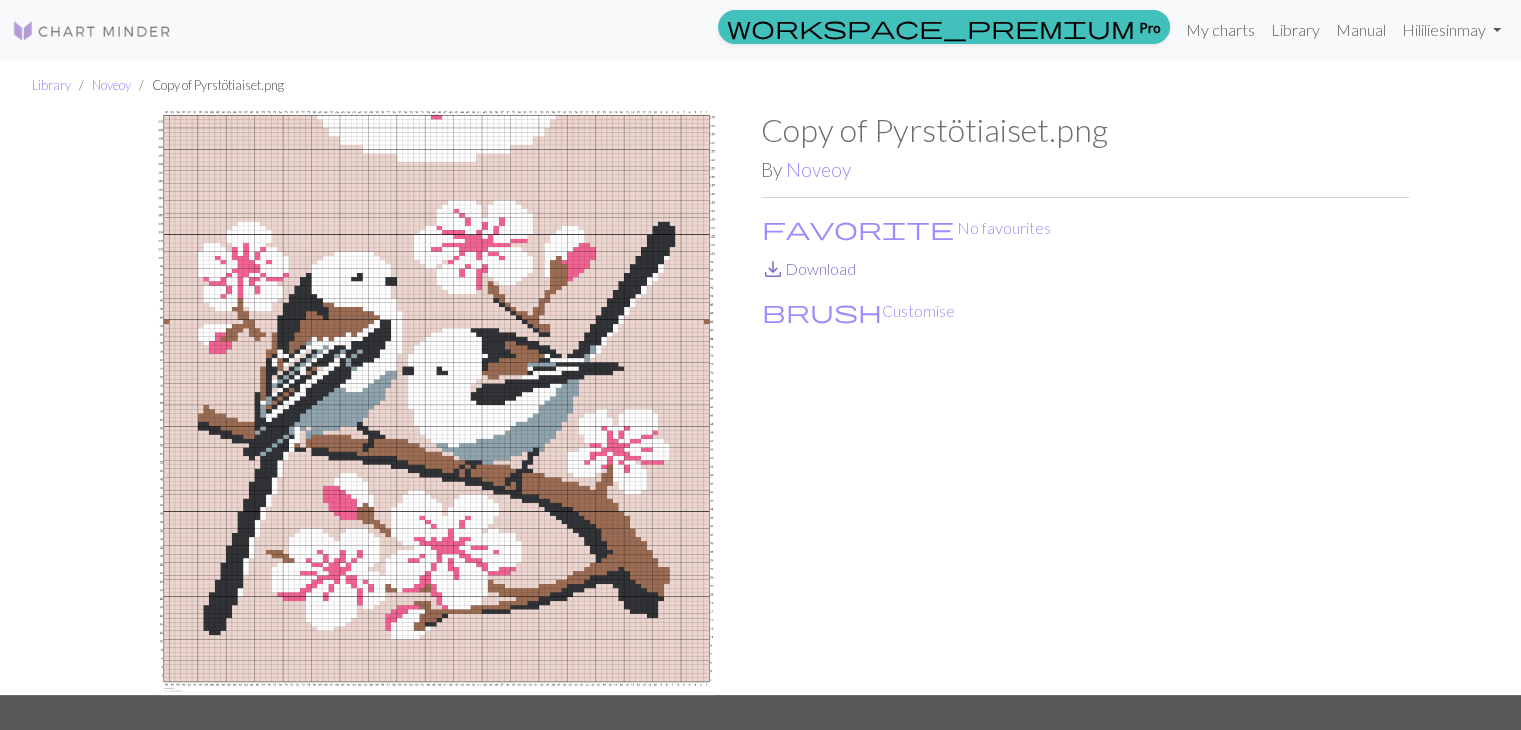 click on "save_alt" at bounding box center (773, 269) 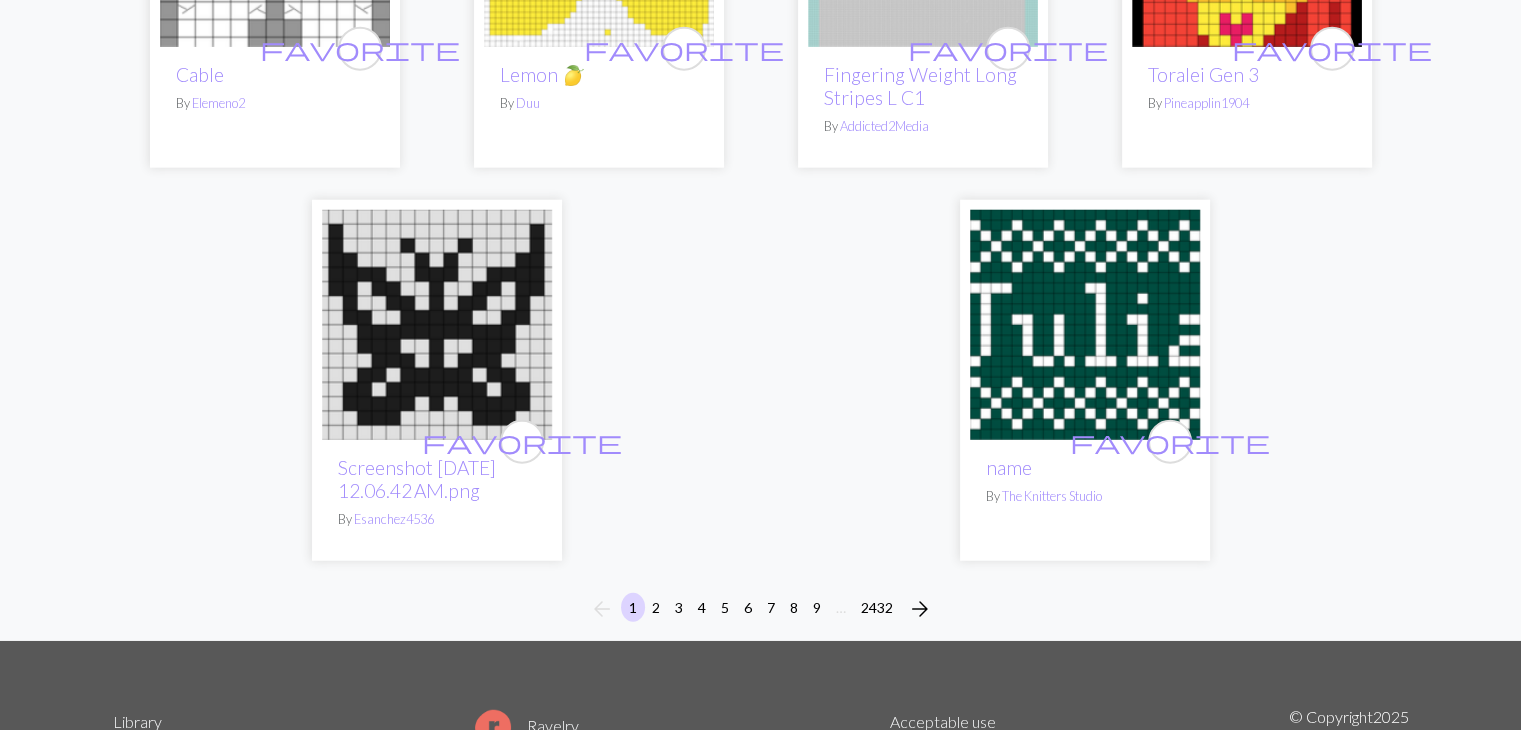 scroll, scrollTop: 5307, scrollLeft: 0, axis: vertical 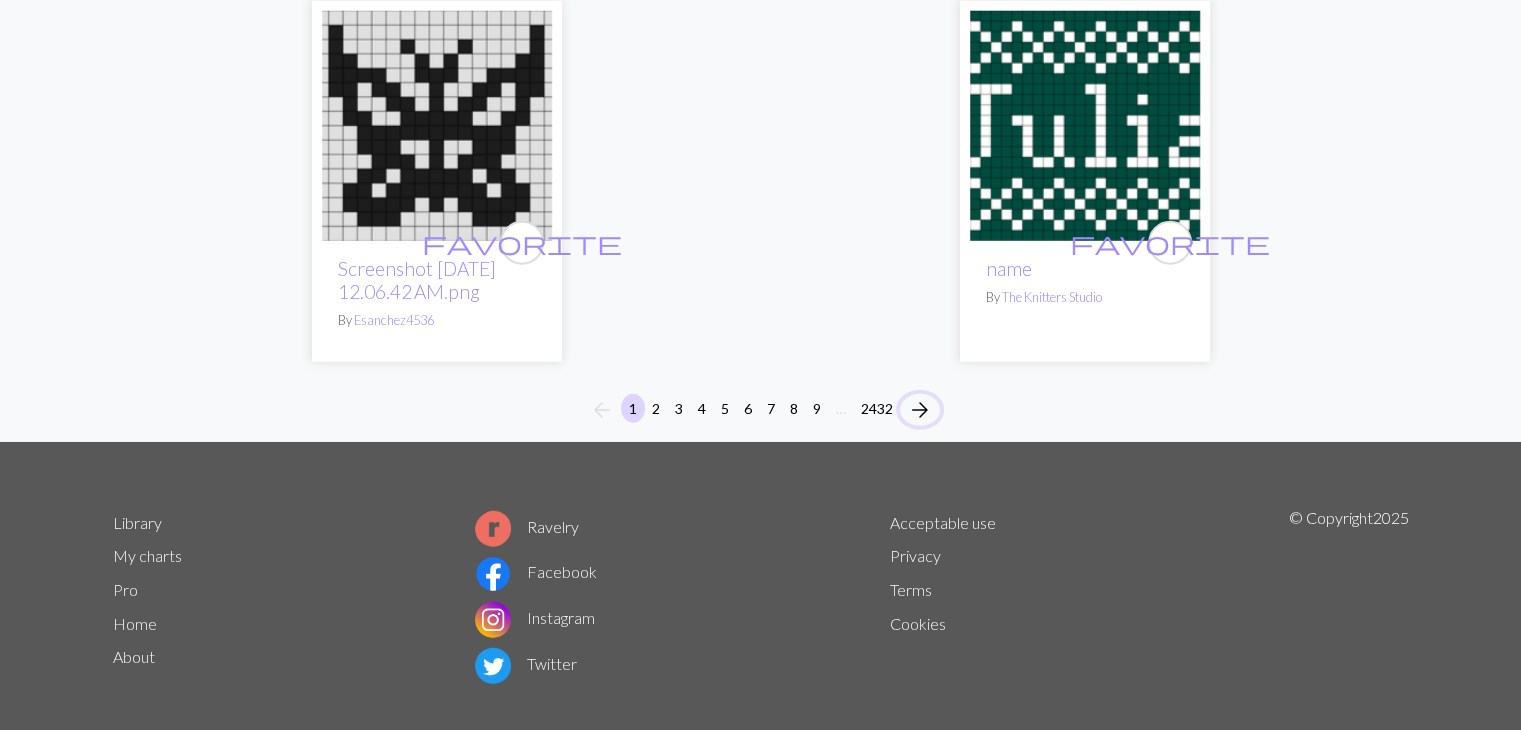 click on "arrow_forward" at bounding box center [920, 410] 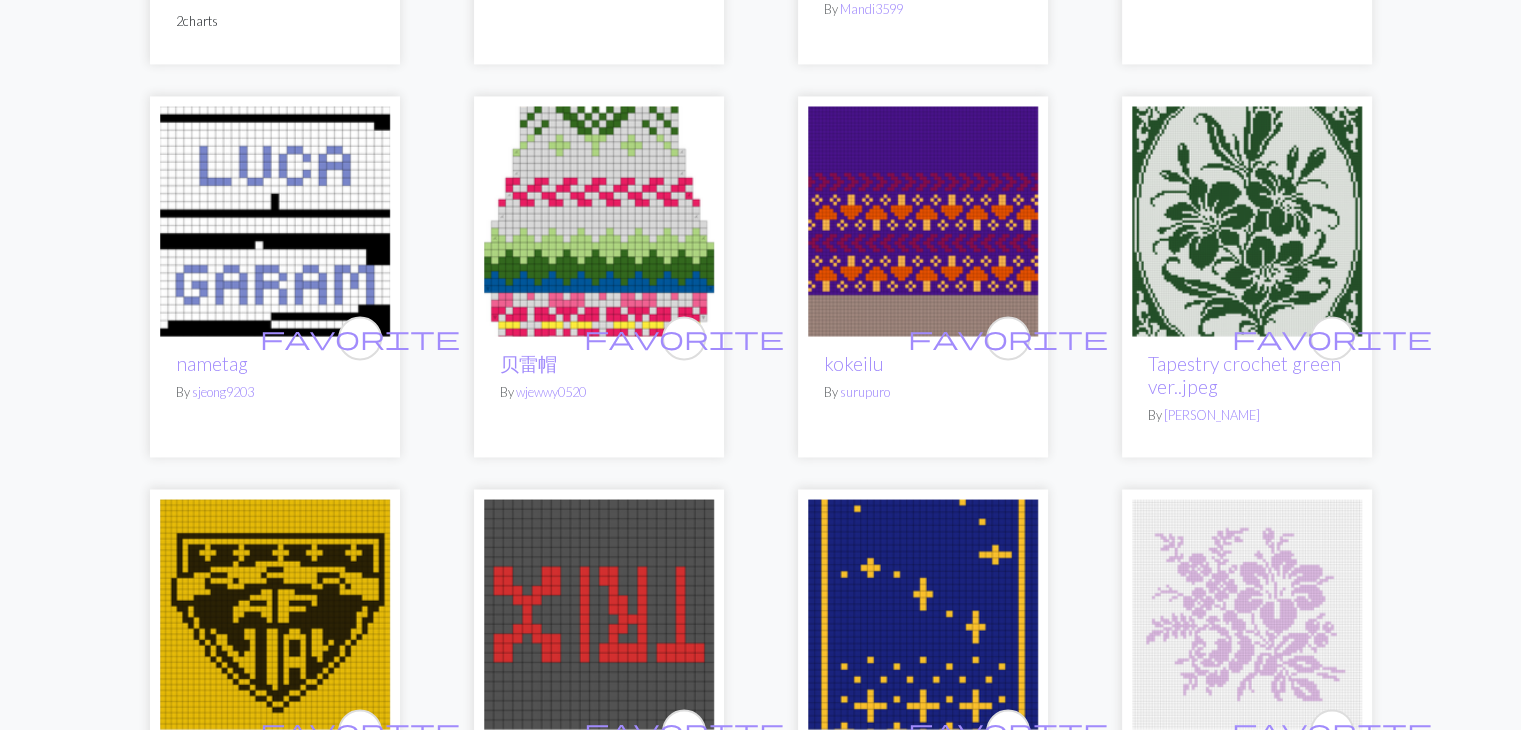 scroll, scrollTop: 3100, scrollLeft: 0, axis: vertical 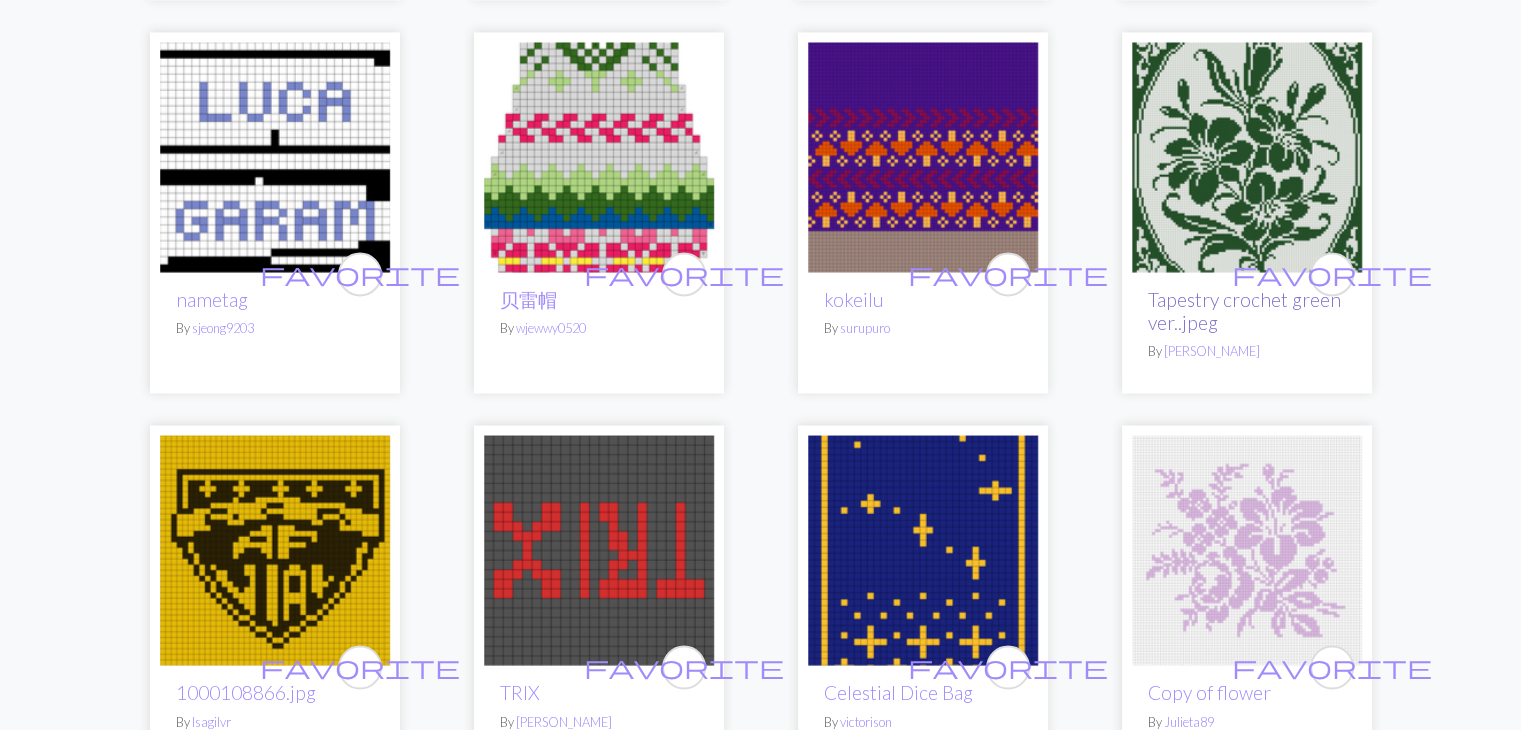 click on "Tapestry crochet green ver..jpeg" at bounding box center (1244, 311) 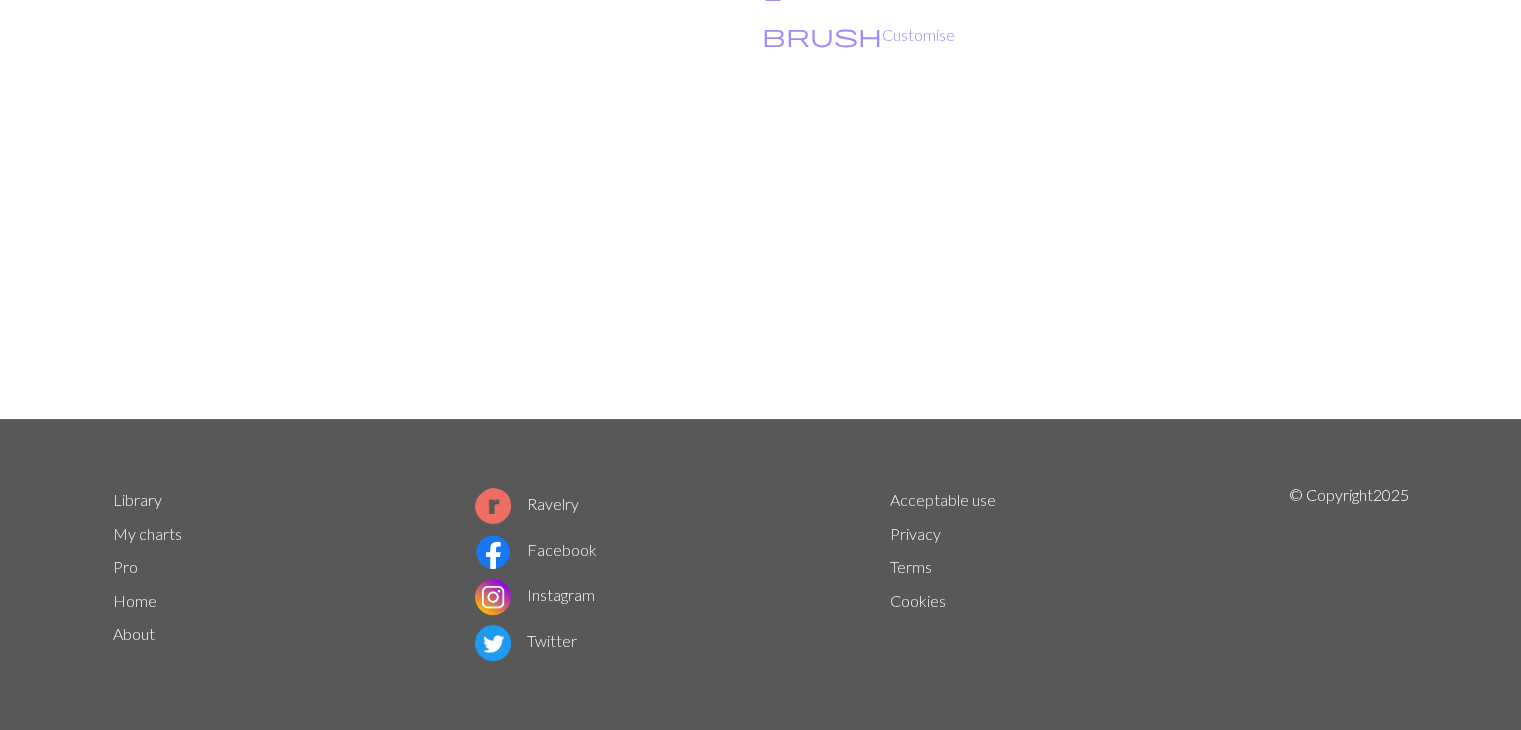 scroll, scrollTop: 0, scrollLeft: 0, axis: both 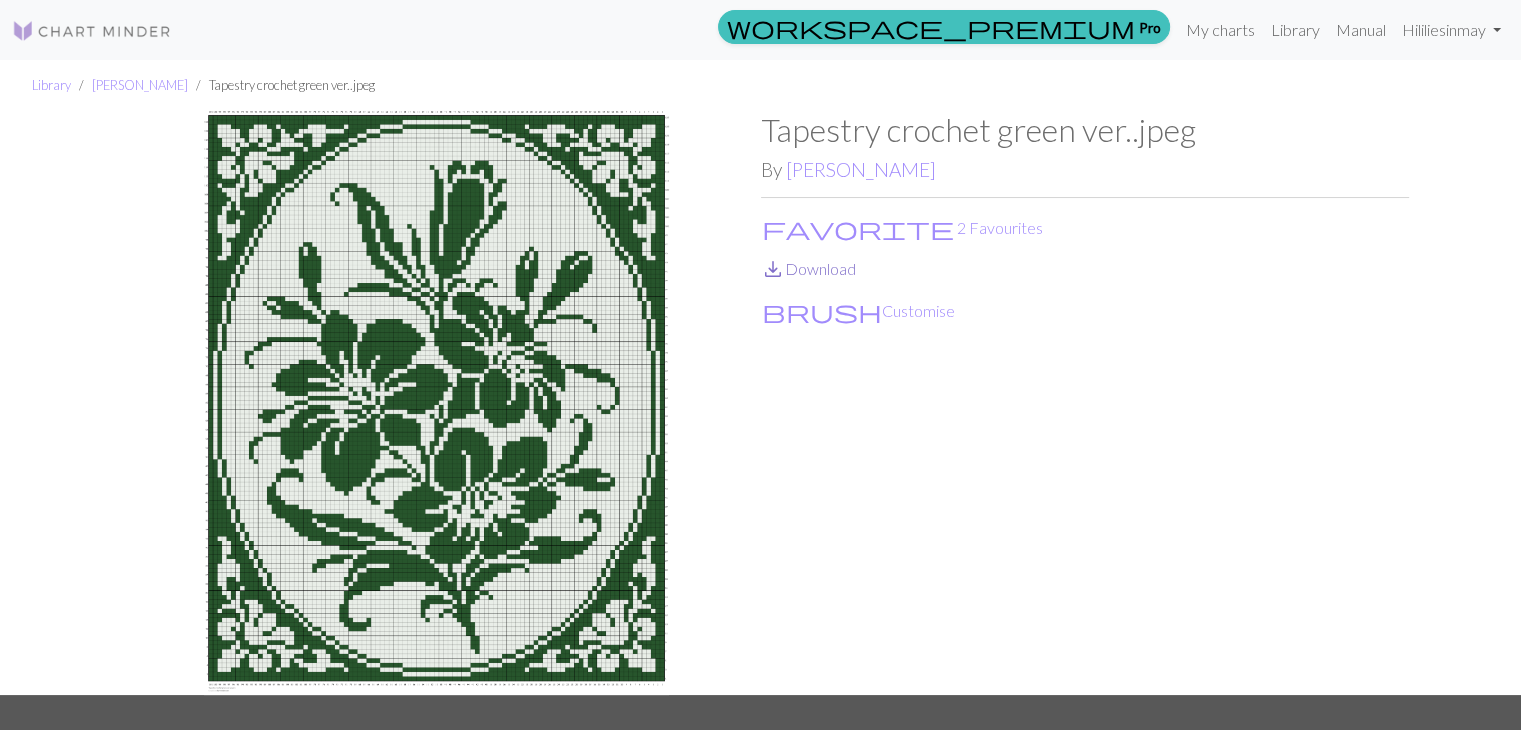 click on "save_alt  Download" at bounding box center (808, 268) 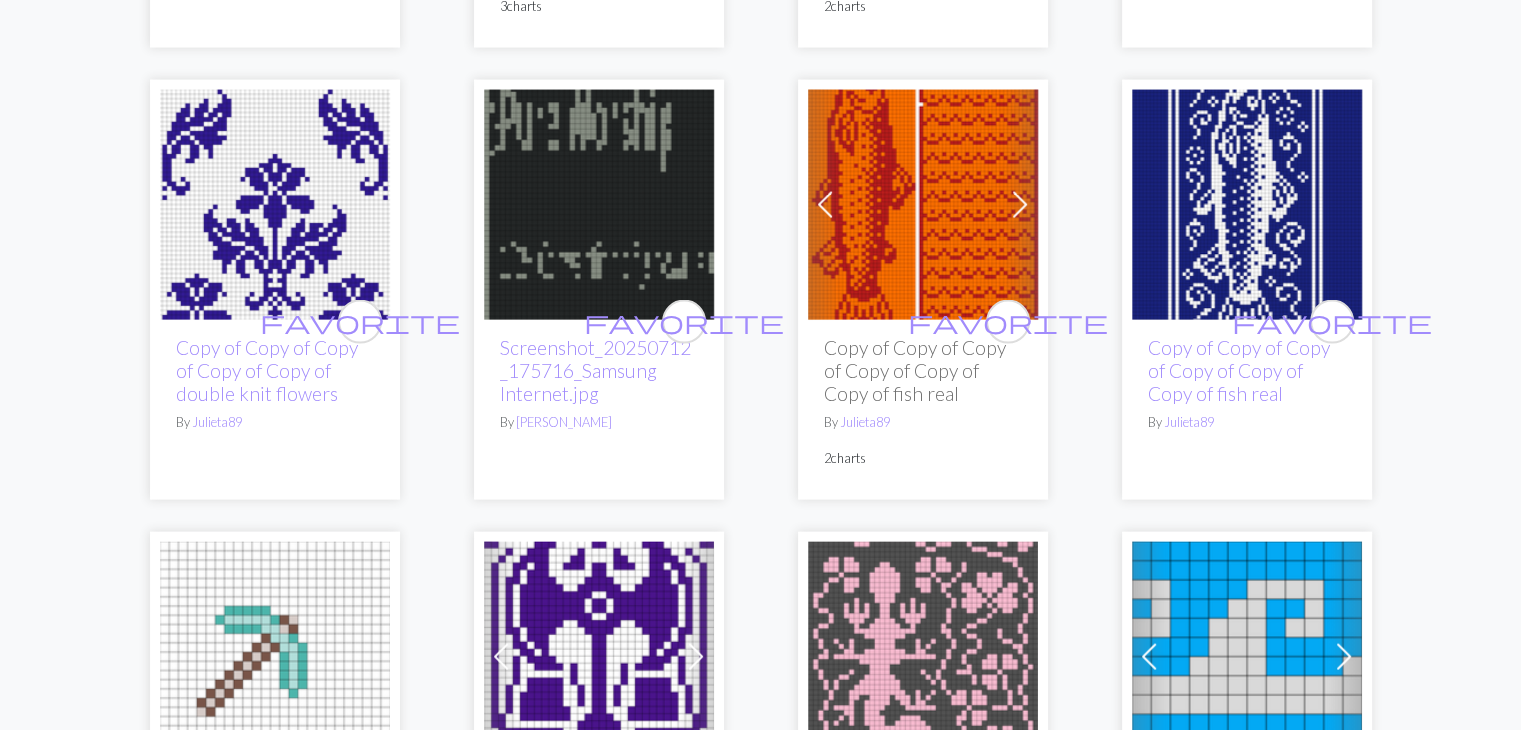 scroll, scrollTop: 4100, scrollLeft: 0, axis: vertical 